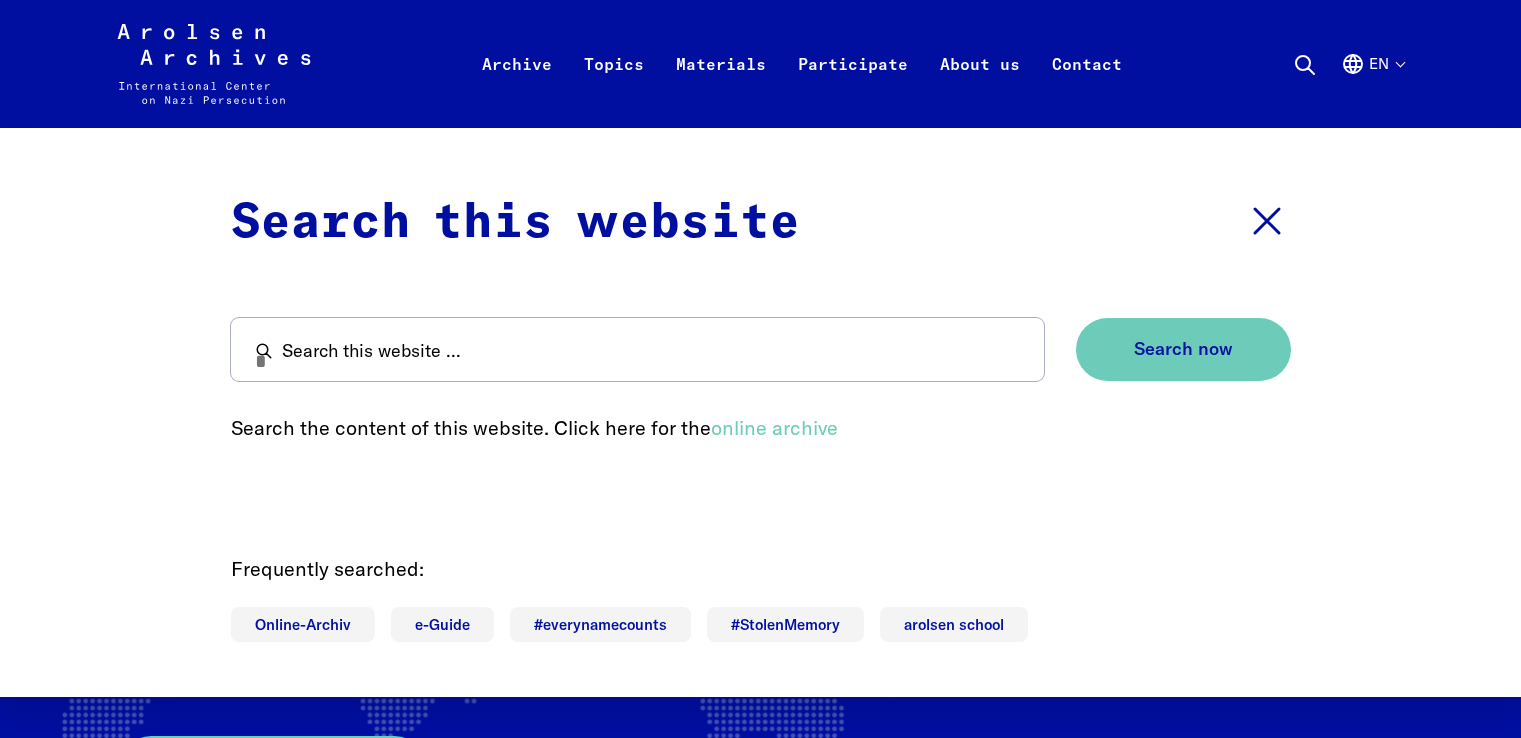 scroll, scrollTop: 0, scrollLeft: 0, axis: both 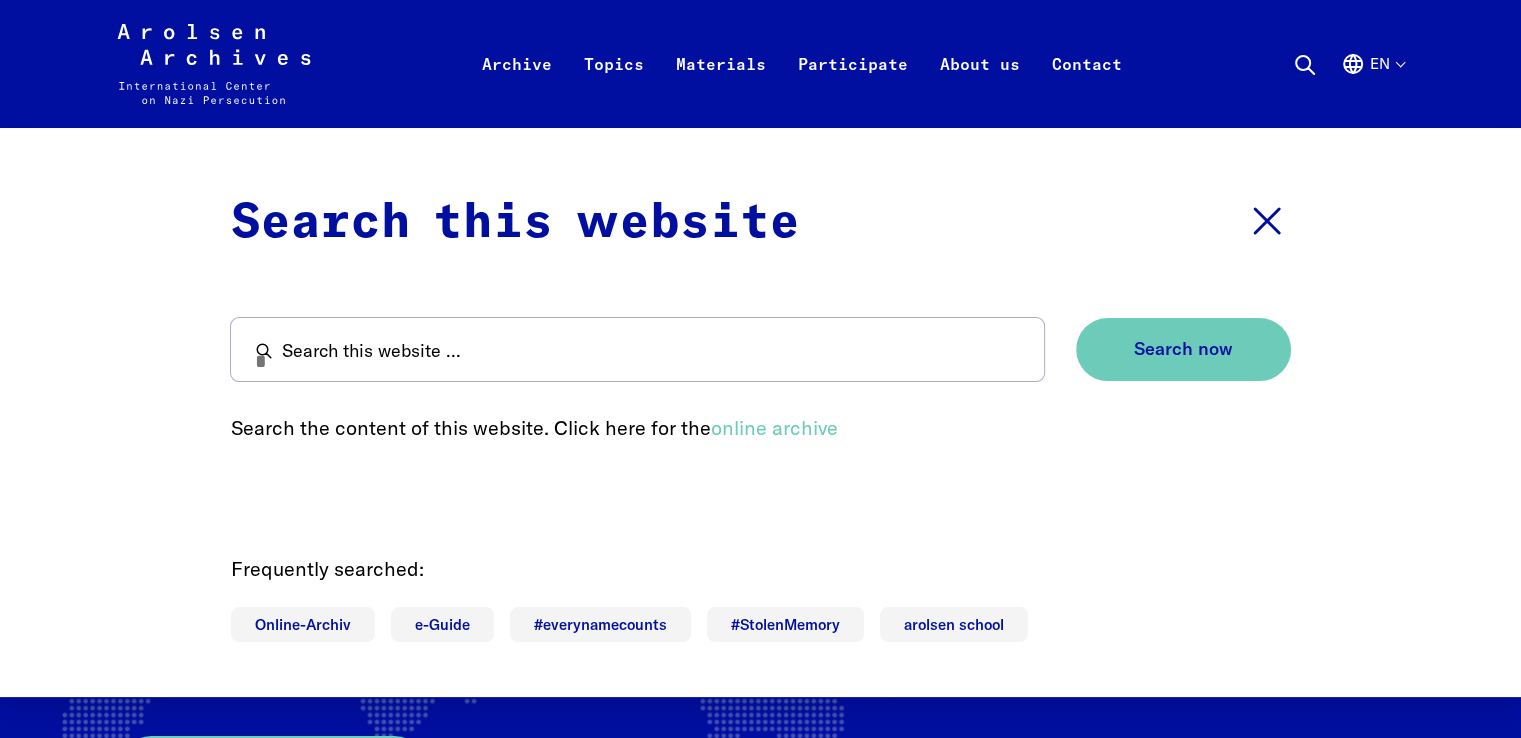 click 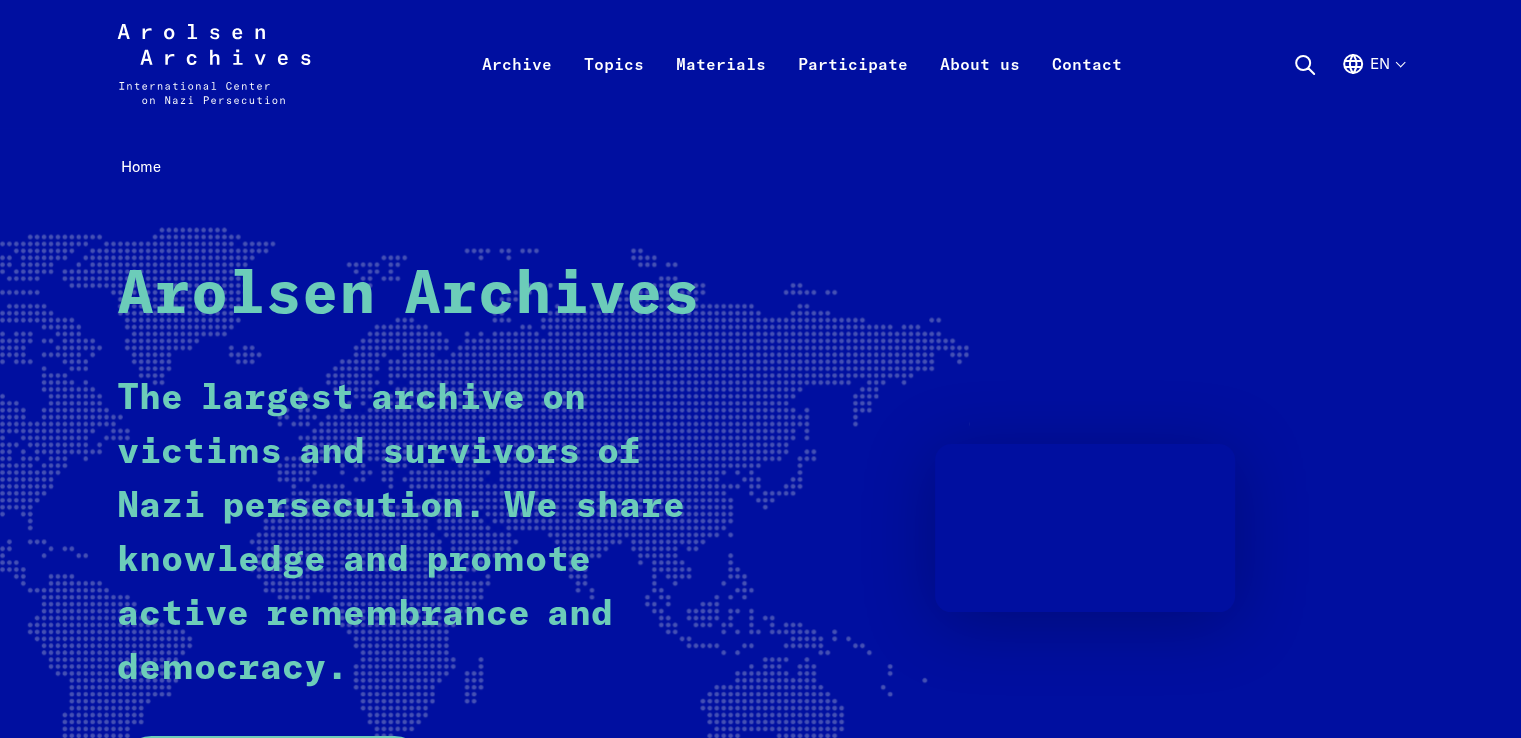 click 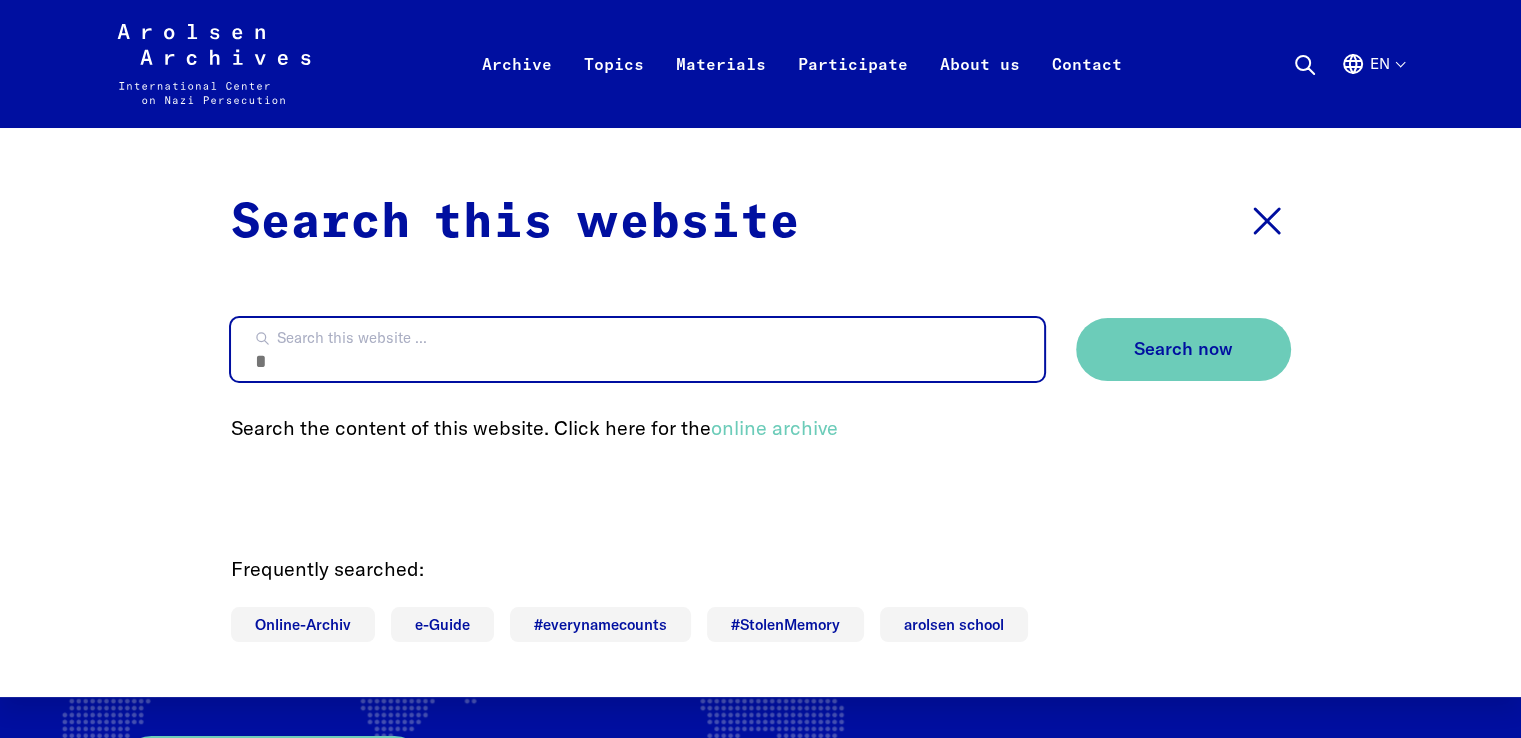 click on "Search this website ..." at bounding box center (637, 349) 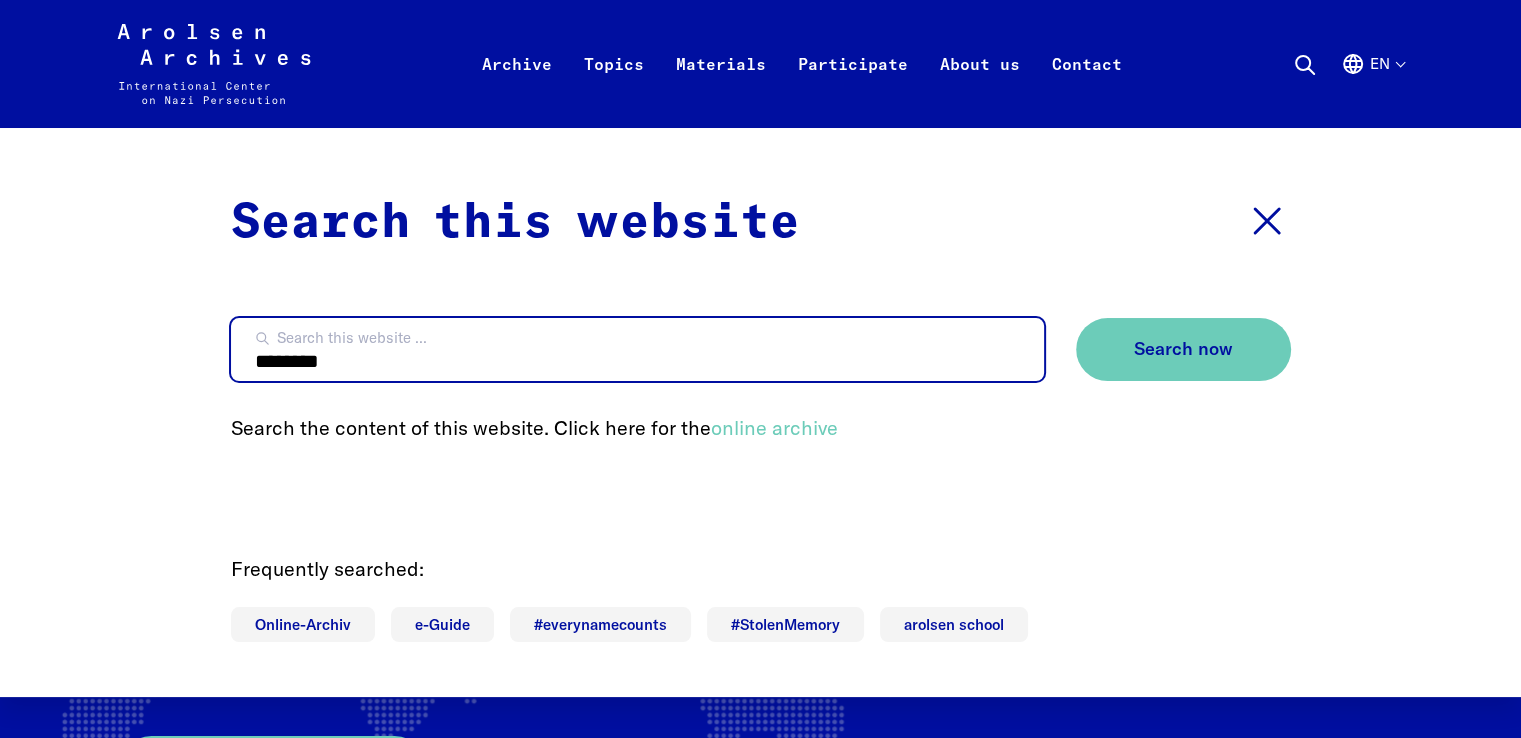 type on "********" 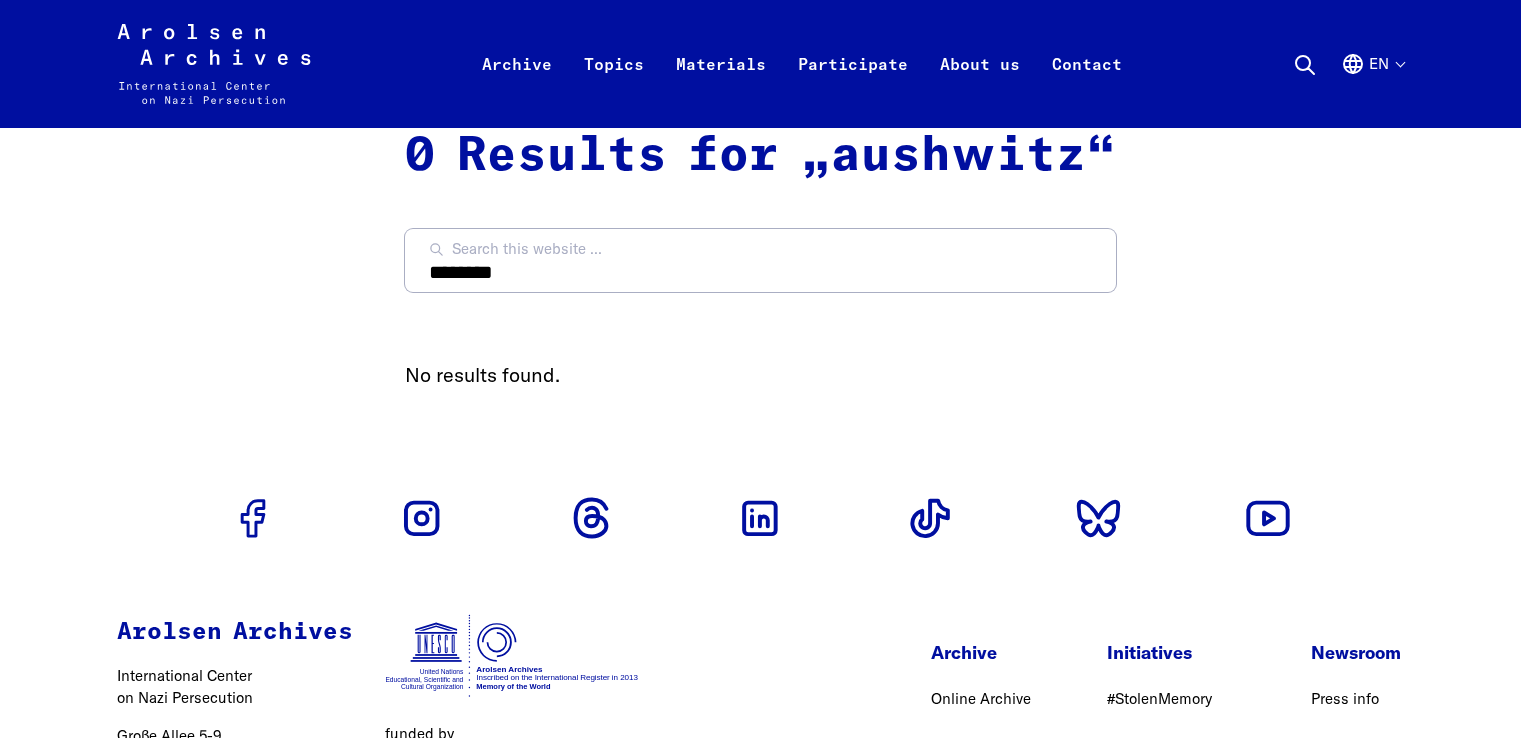 scroll, scrollTop: 0, scrollLeft: 0, axis: both 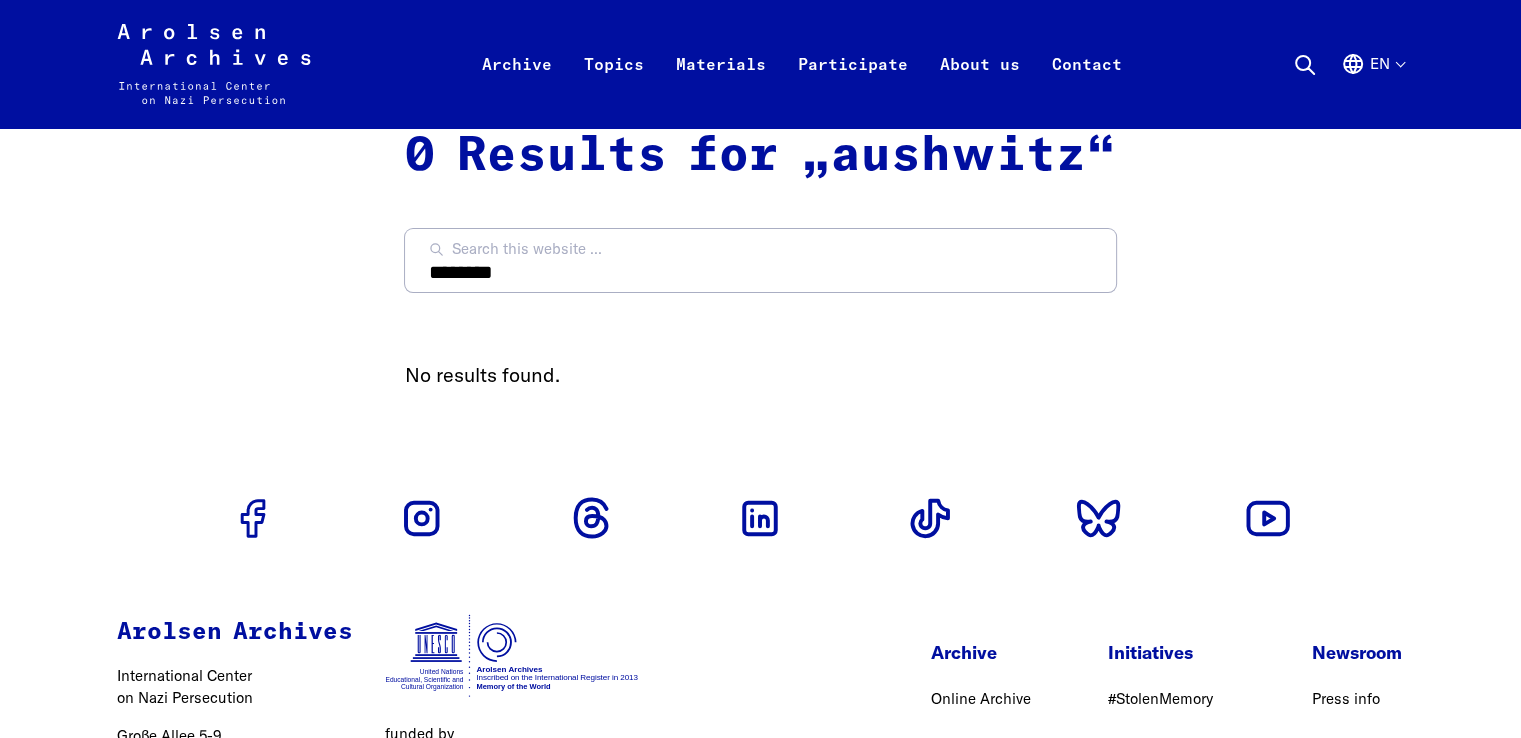 drag, startPoint x: 858, startPoint y: 265, endPoint x: 583, endPoint y: 297, distance: 276.85556 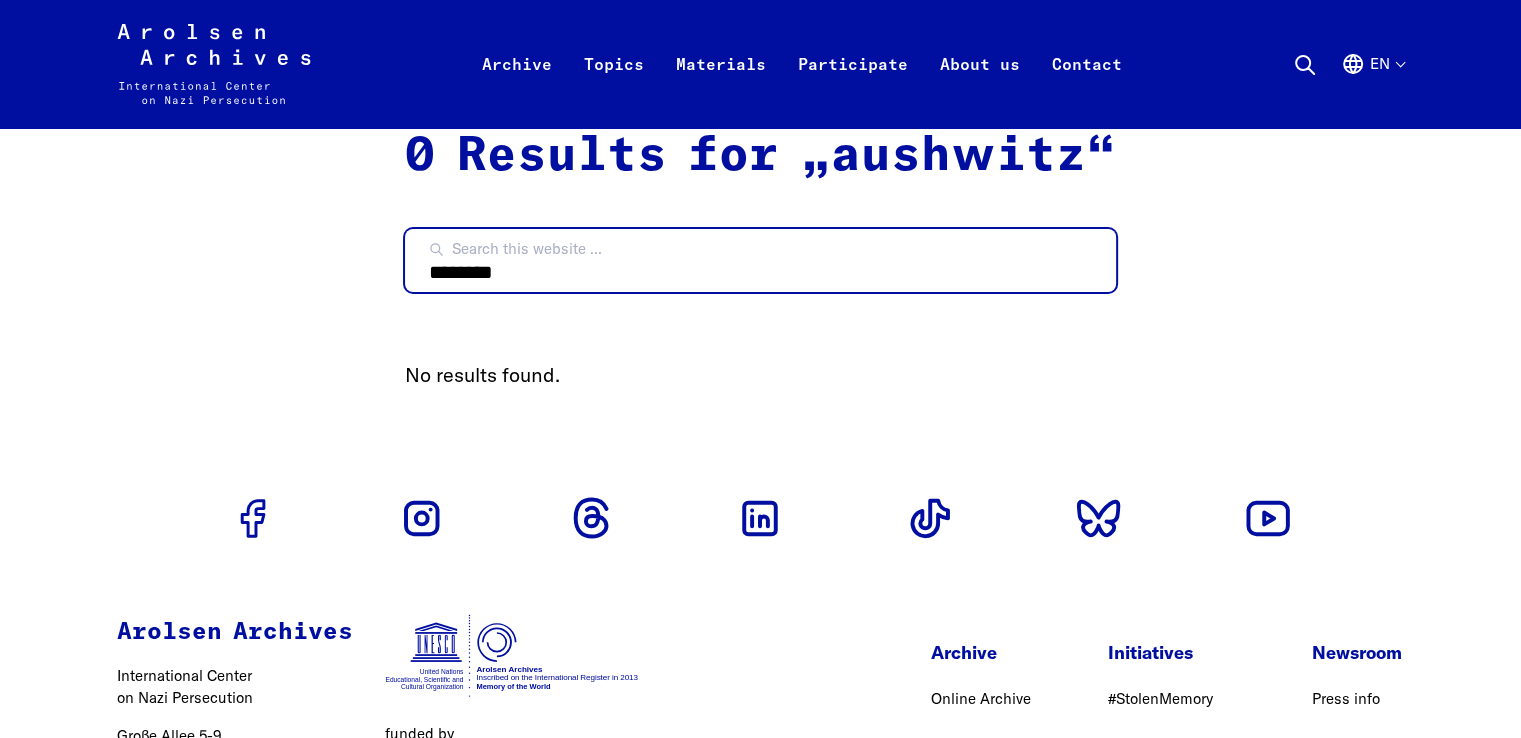 drag, startPoint x: 583, startPoint y: 297, endPoint x: 546, endPoint y: 274, distance: 43.56604 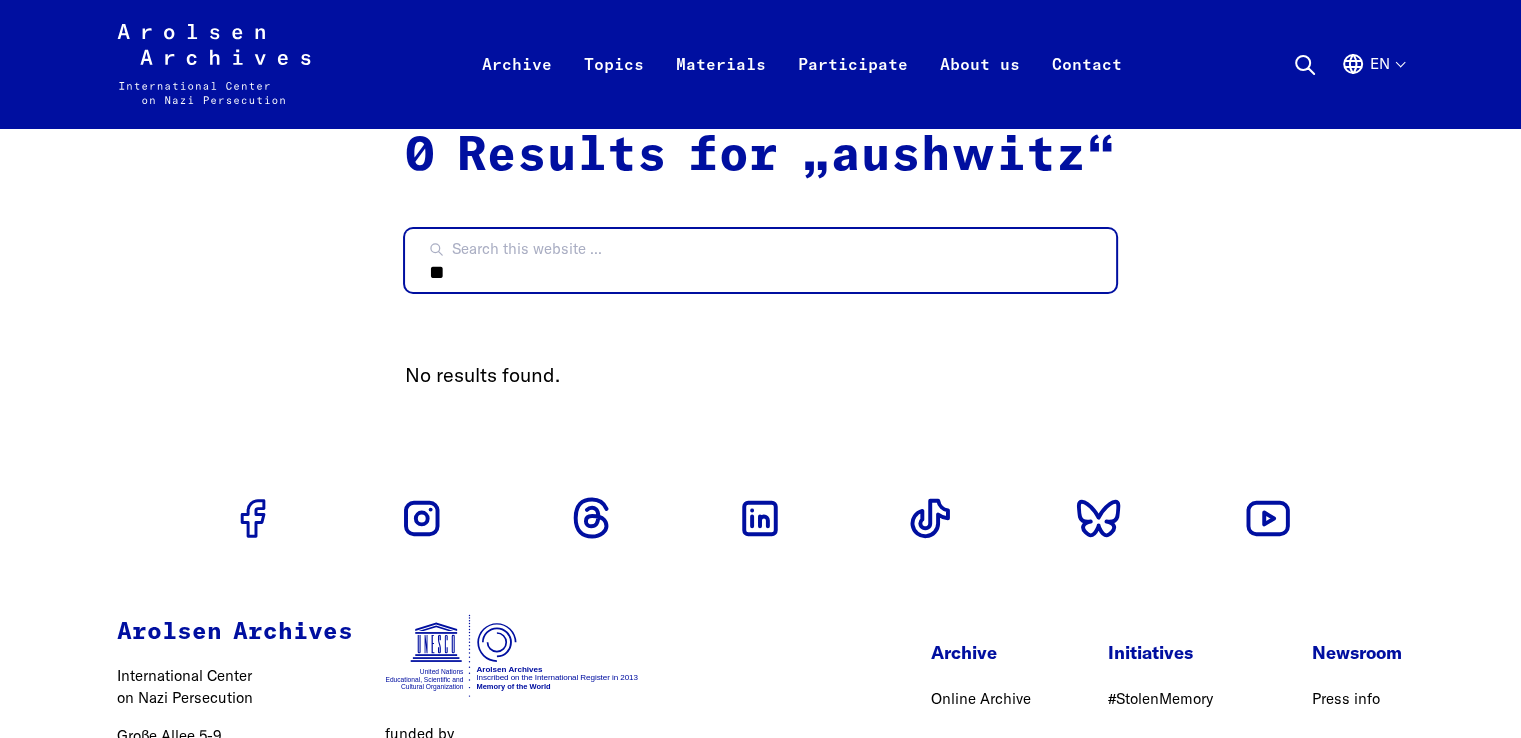type on "*" 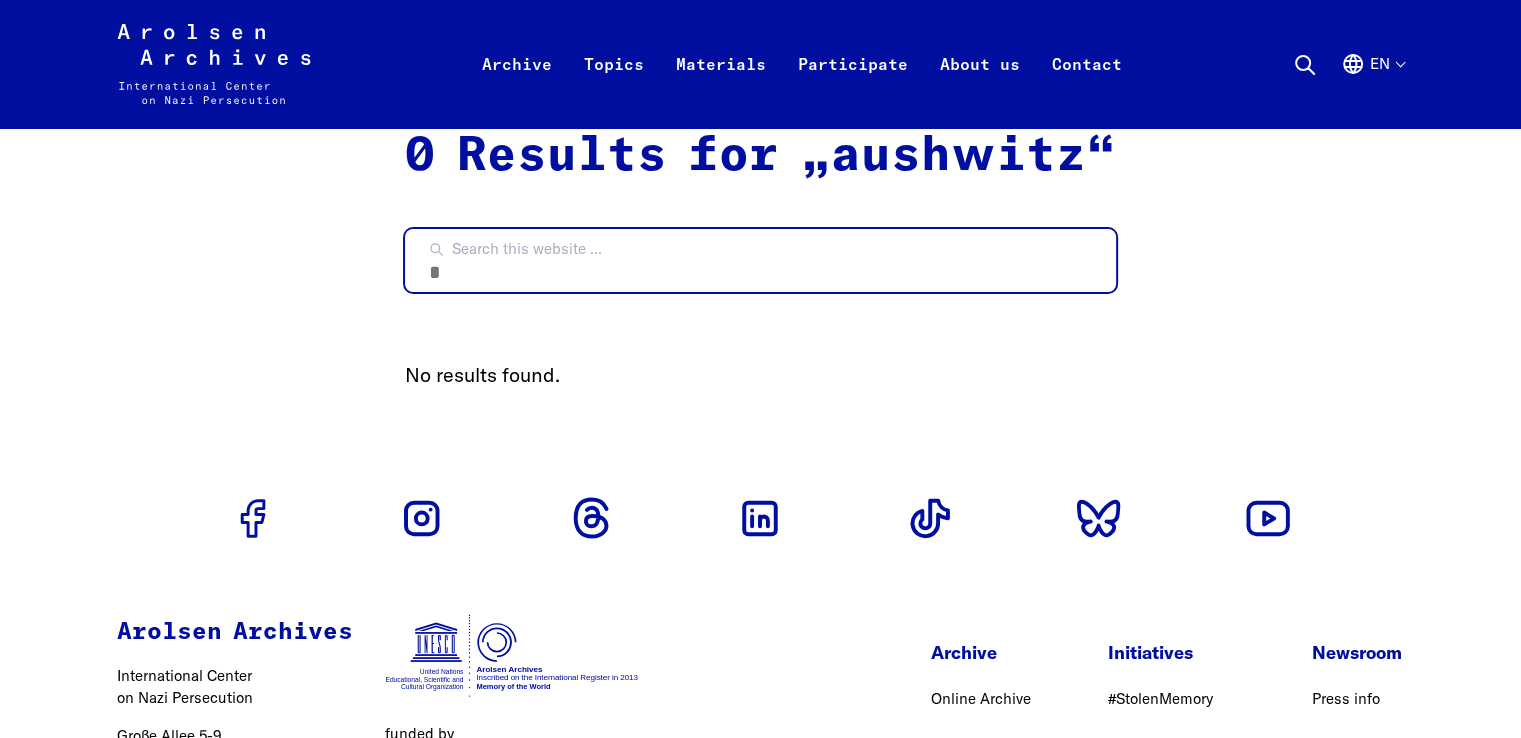 drag, startPoint x: 495, startPoint y: 247, endPoint x: 428, endPoint y: 266, distance: 69.641945 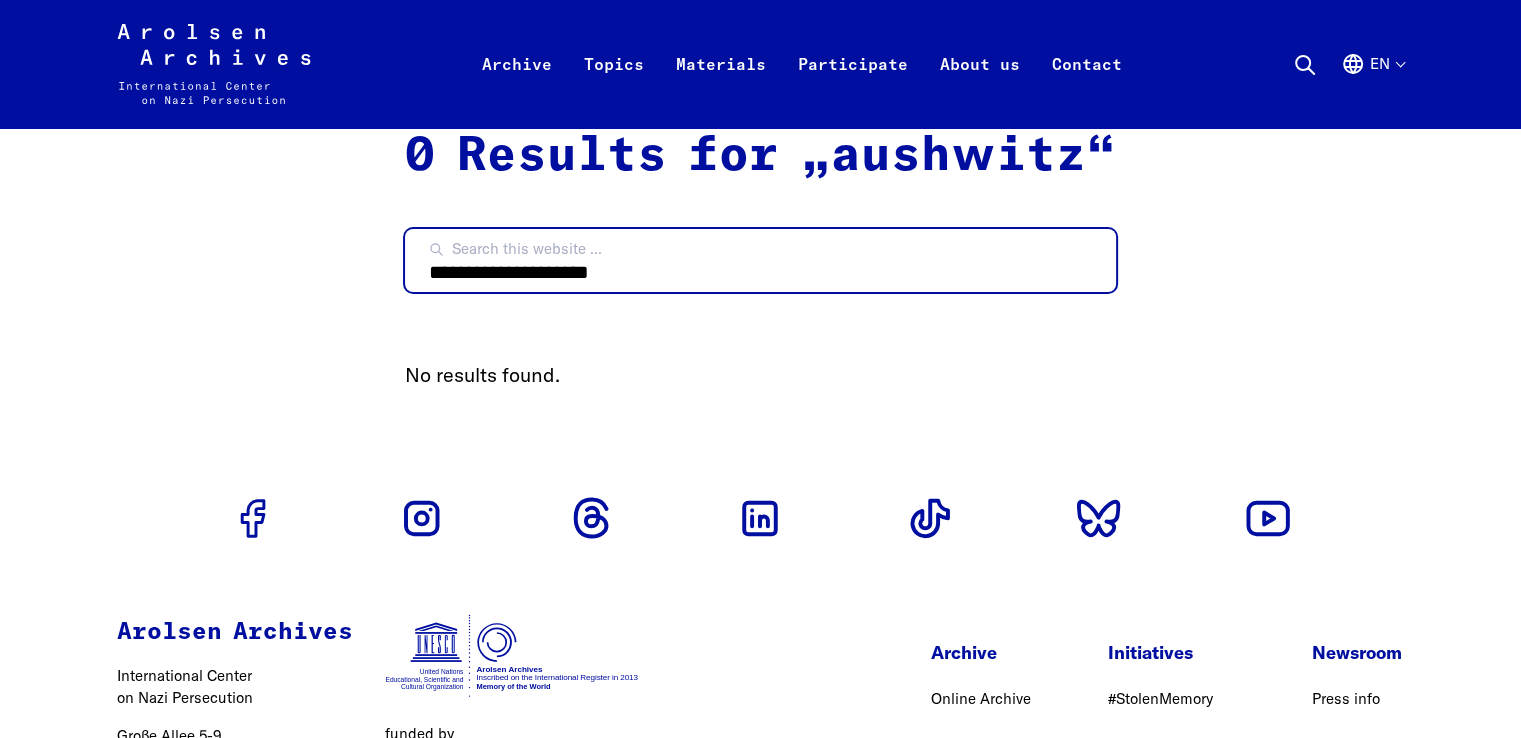type on "**********" 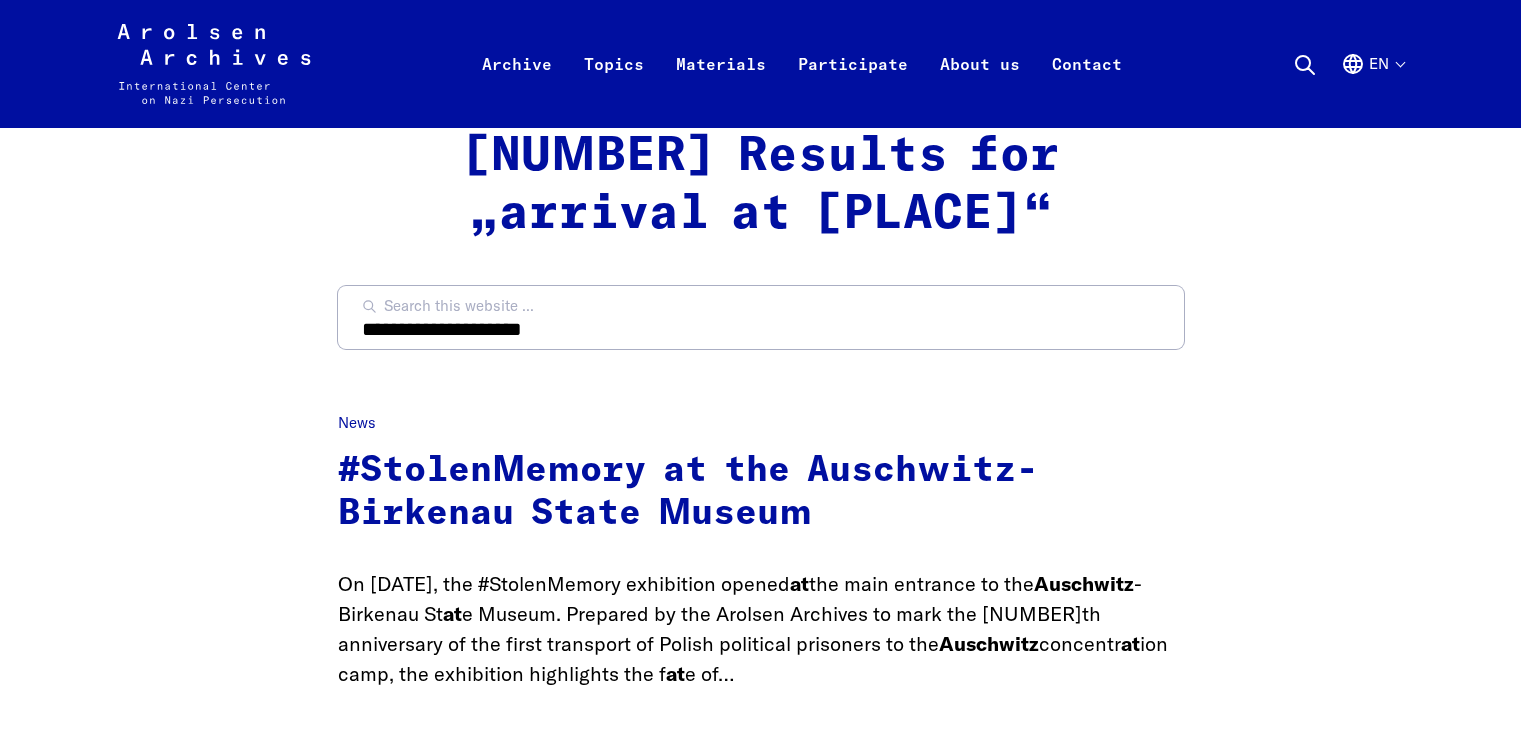 scroll, scrollTop: 0, scrollLeft: 0, axis: both 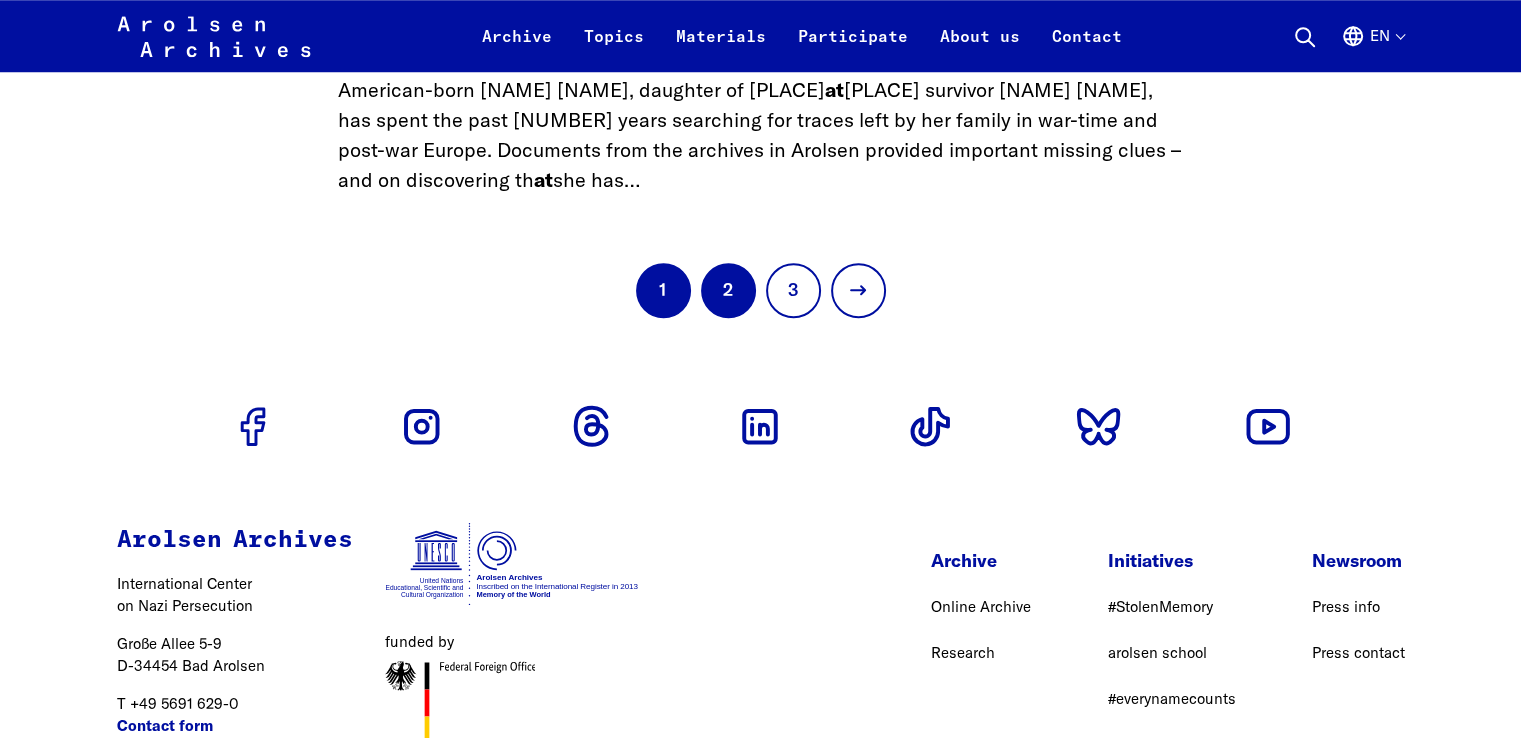 click on "2" at bounding box center (728, 290) 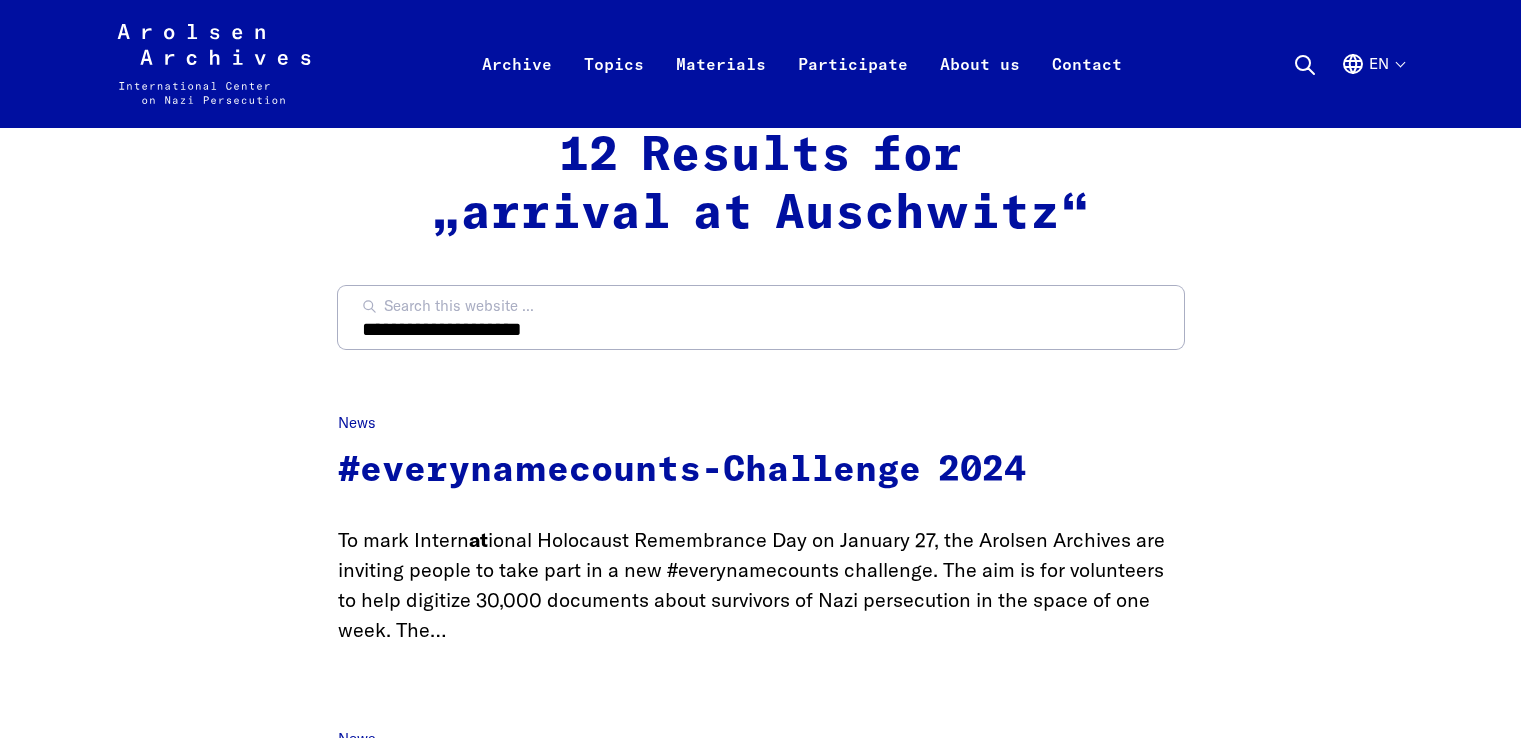 scroll, scrollTop: 0, scrollLeft: 0, axis: both 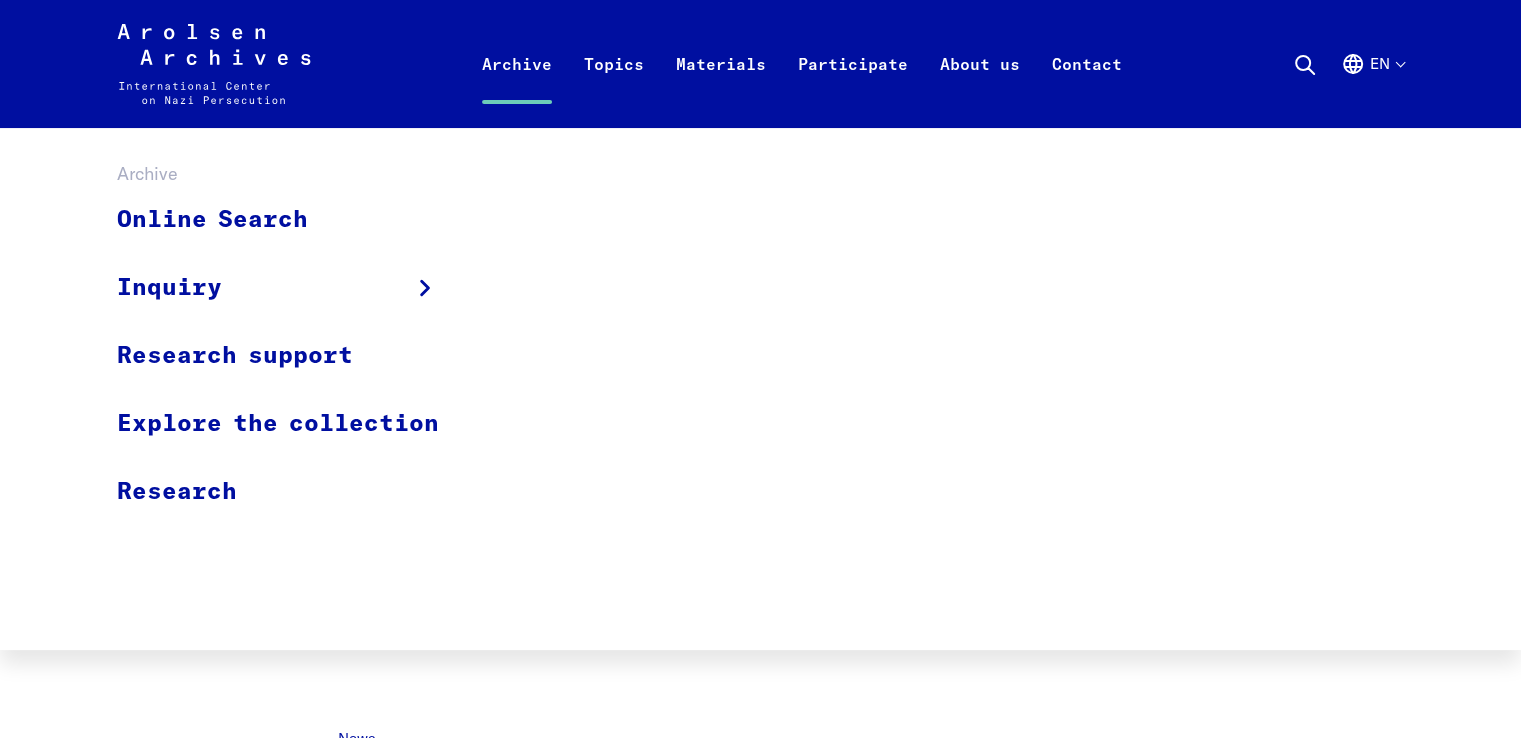 click on "Archive" at bounding box center [517, 88] 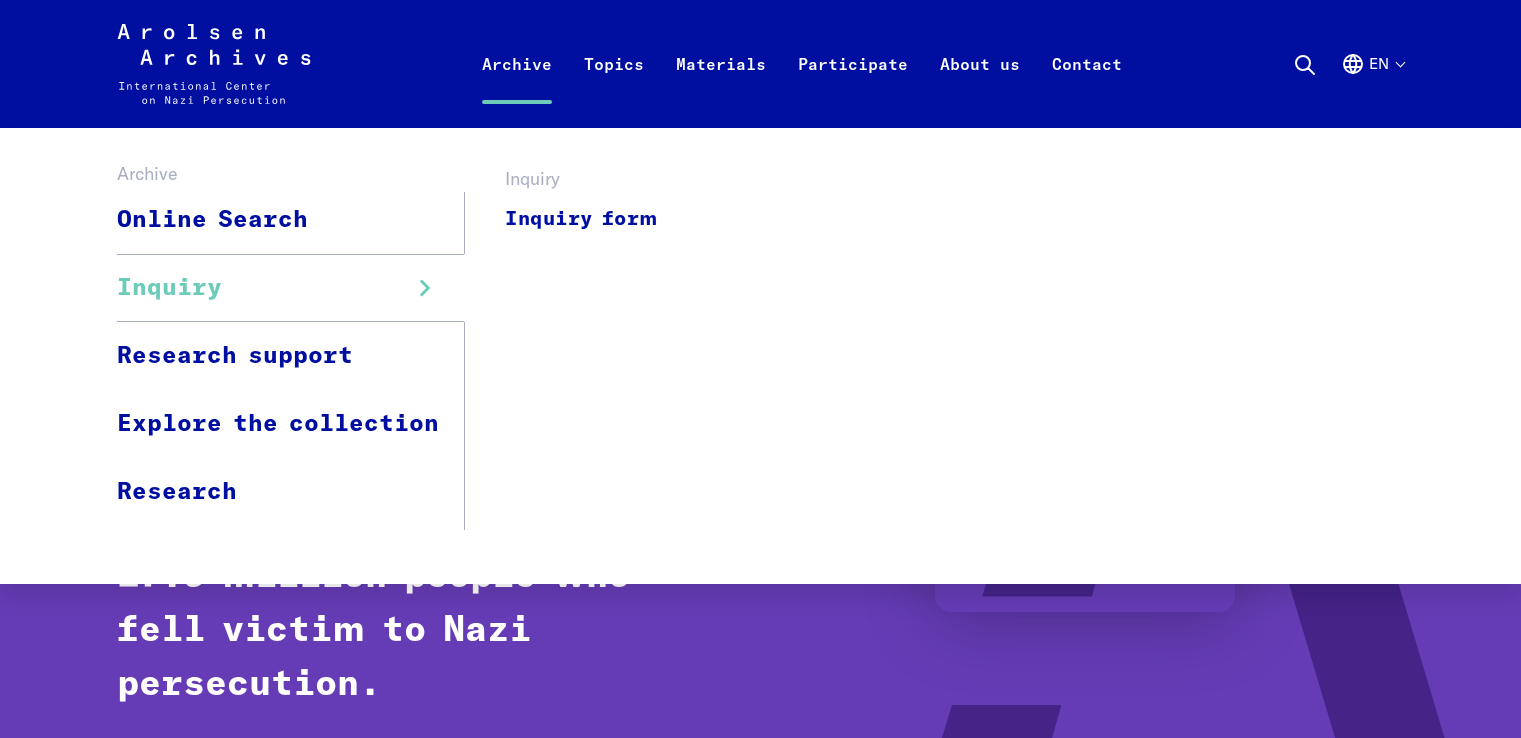 scroll, scrollTop: 0, scrollLeft: 0, axis: both 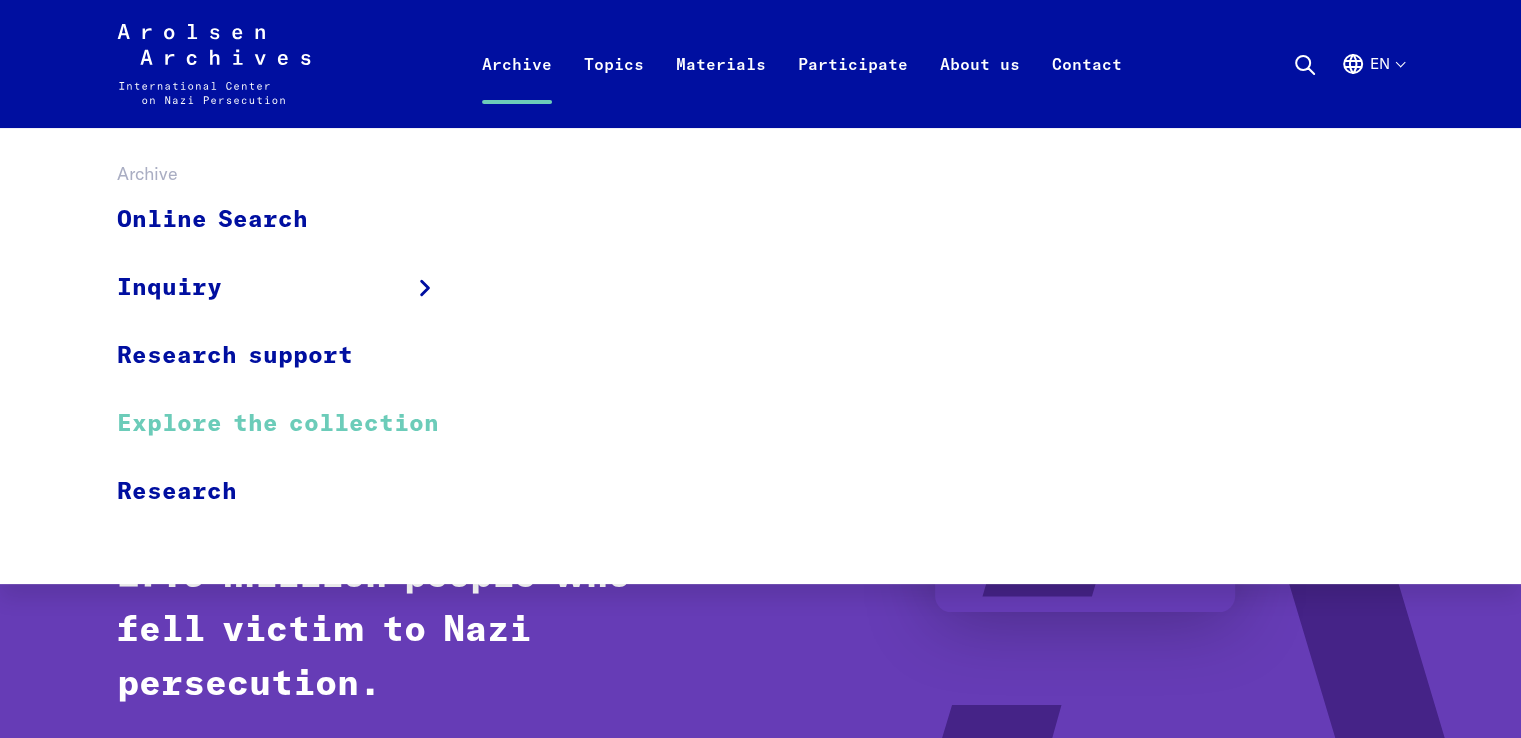 click on "Explore the collection" at bounding box center [291, 424] 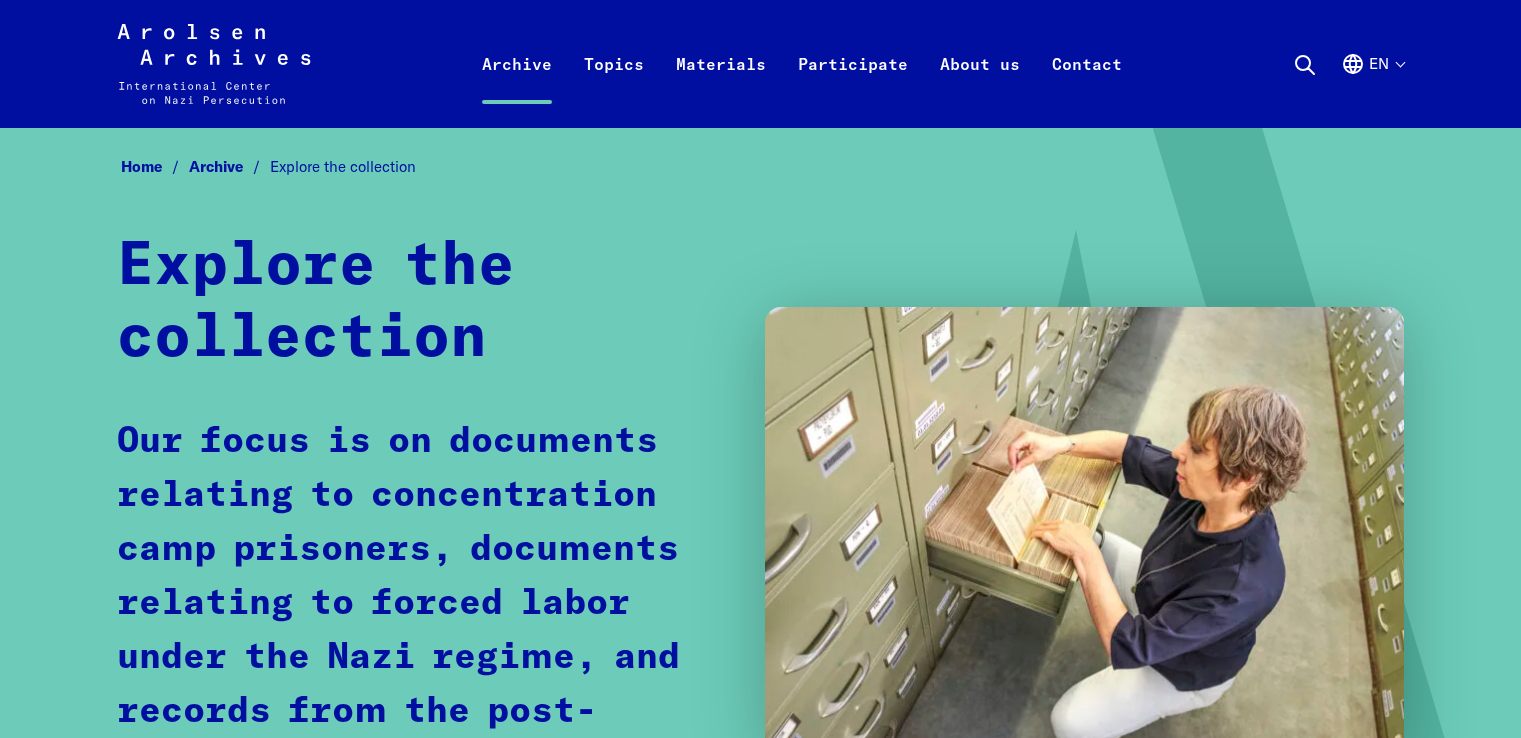 scroll, scrollTop: 0, scrollLeft: 0, axis: both 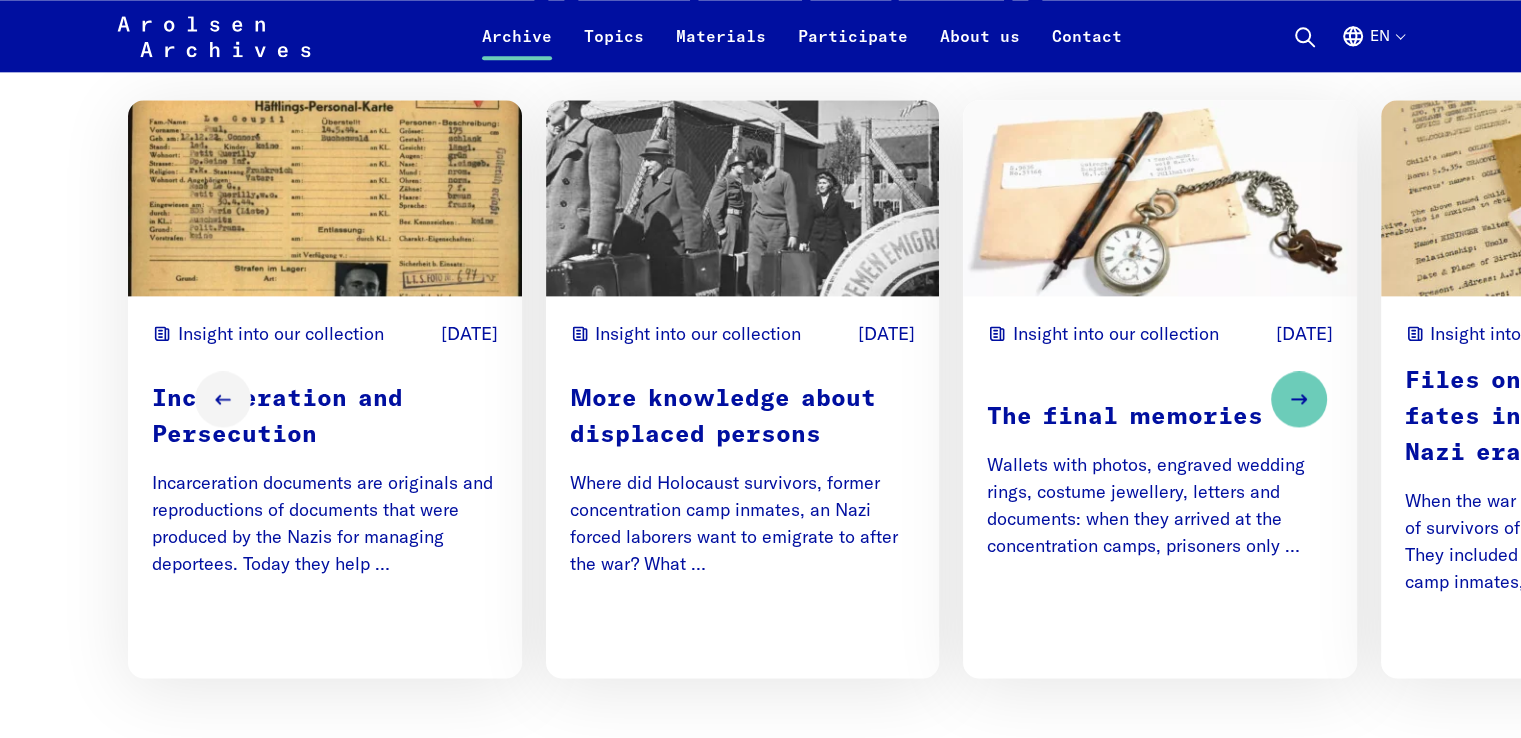 drag, startPoint x: 1535, startPoint y: 52, endPoint x: 1535, endPoint y: 465, distance: 413 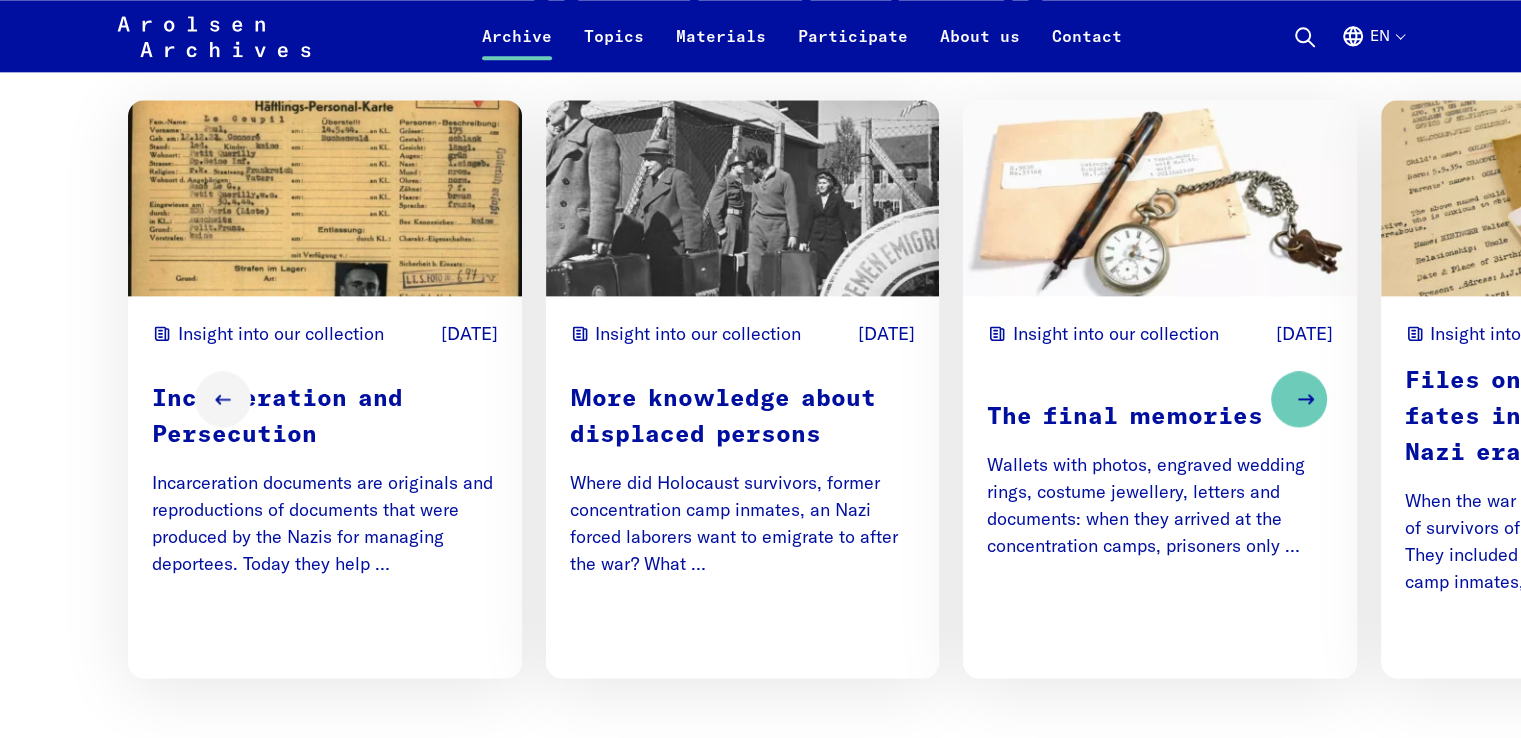 click at bounding box center [1299, 399] 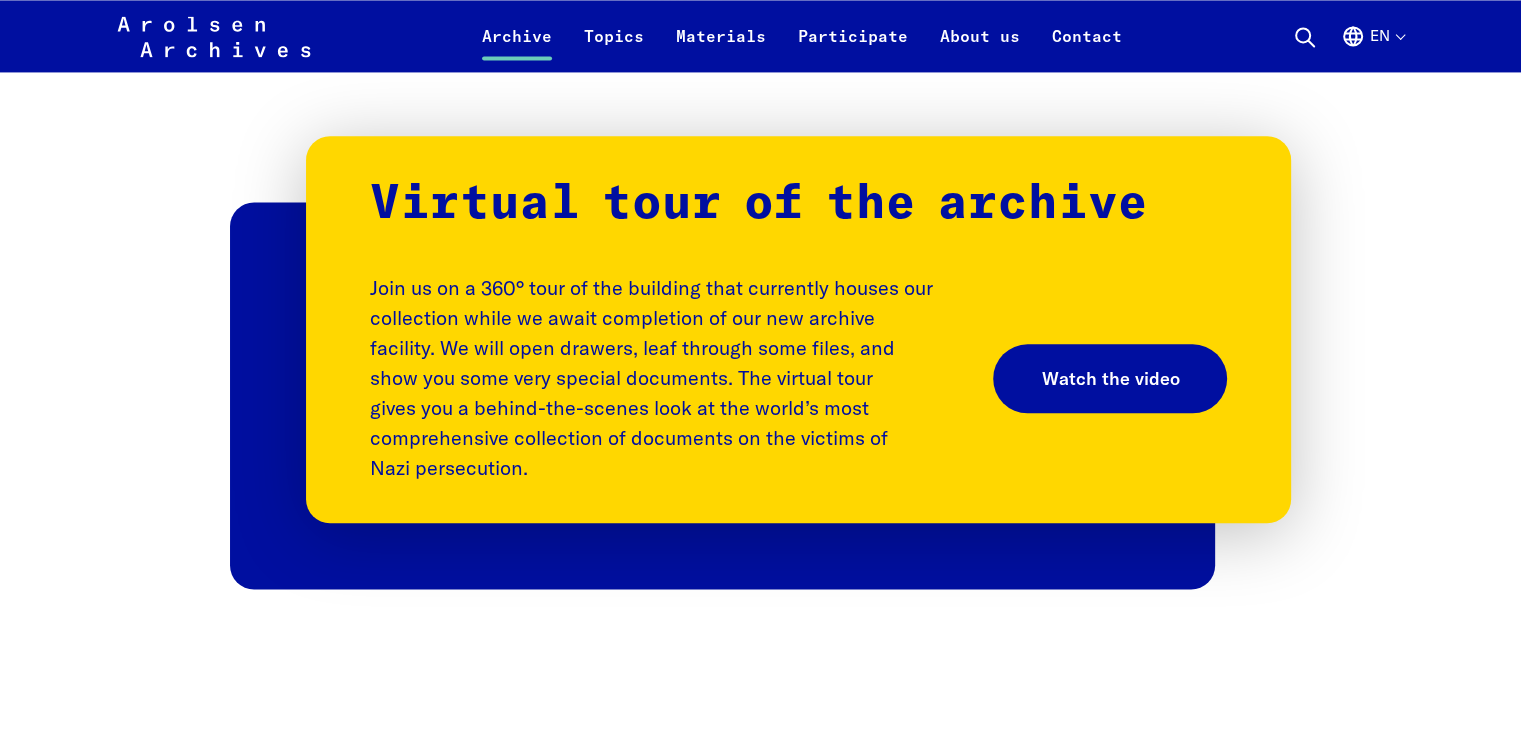 scroll, scrollTop: 3207, scrollLeft: 0, axis: vertical 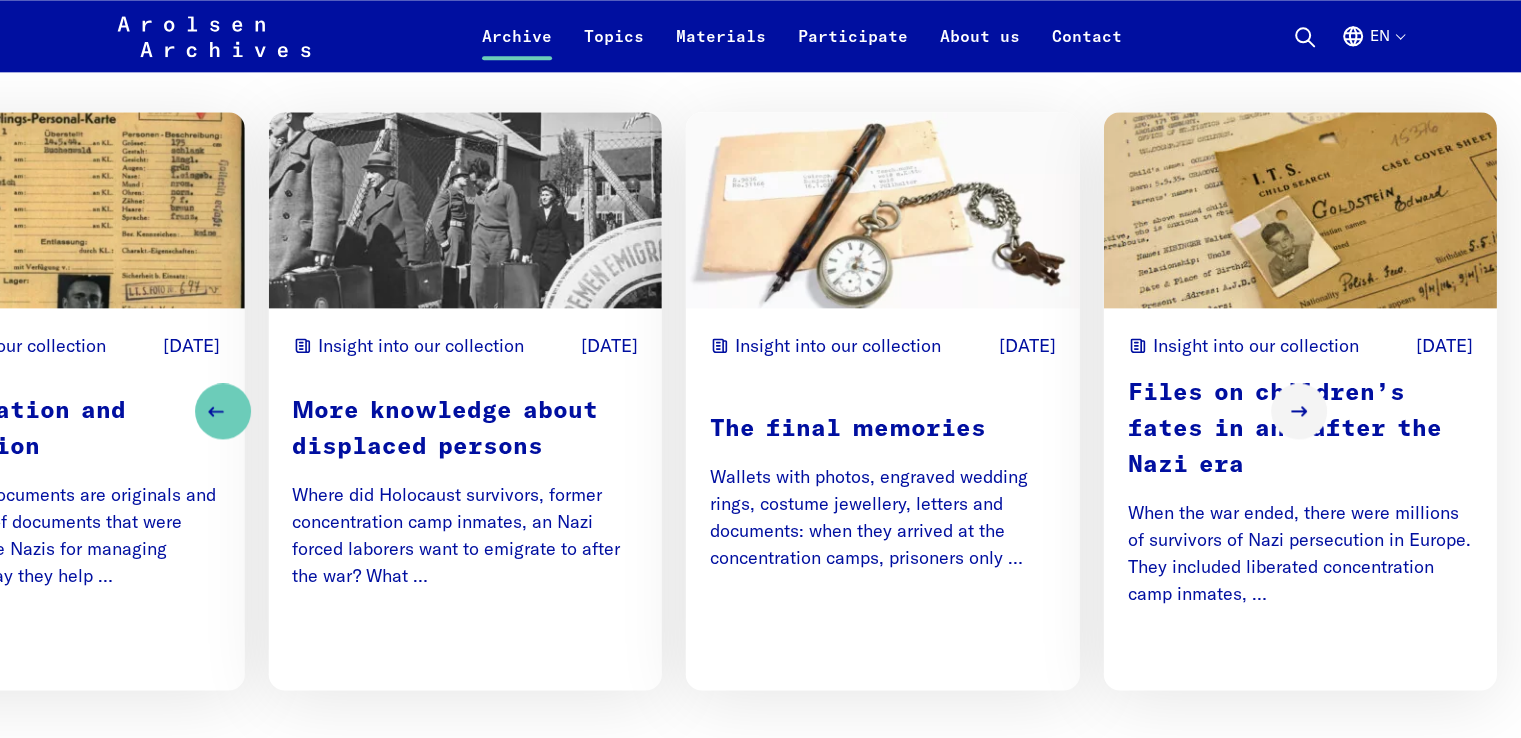 click at bounding box center (223, 411) 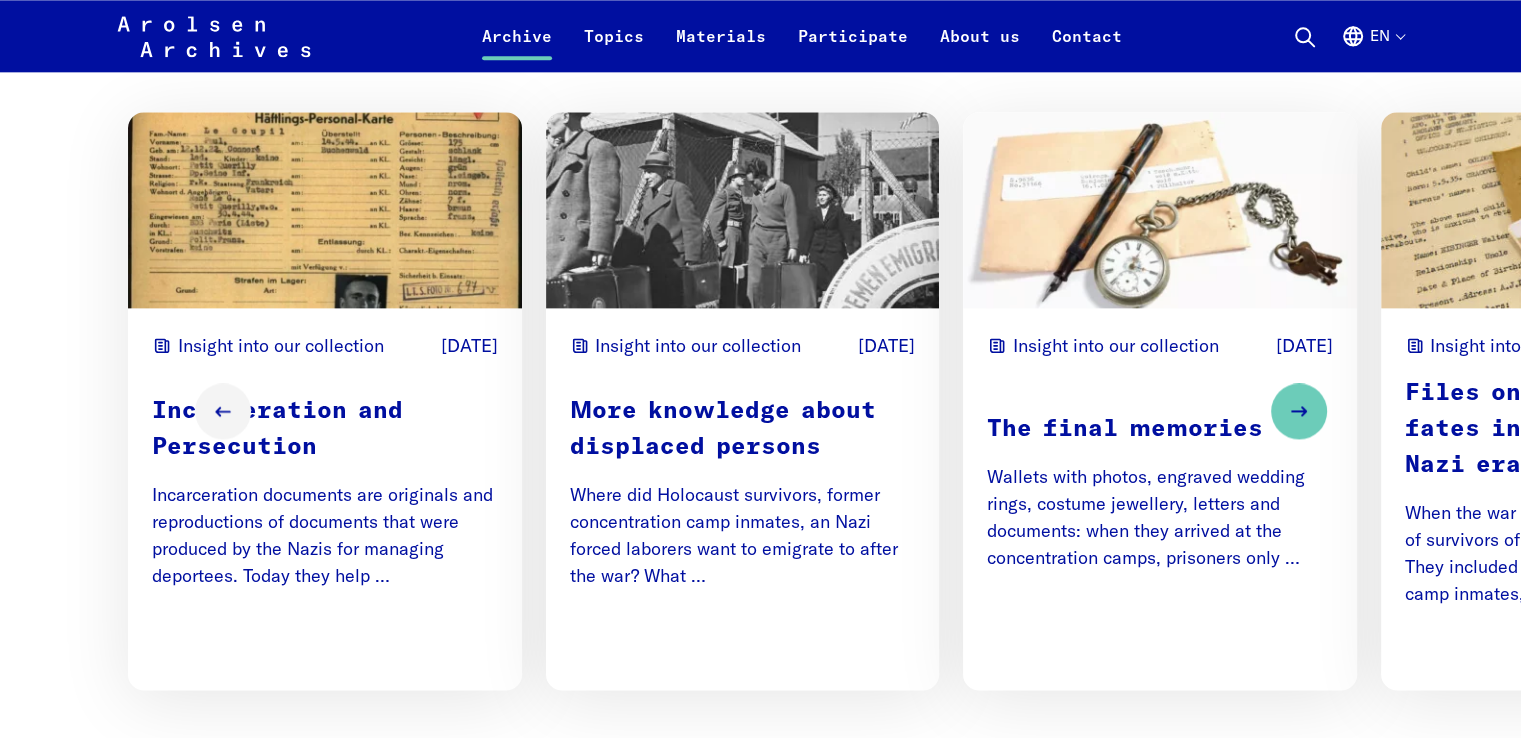 click on "Insight into our collection   04/15/2025   Incarceration and Persecution   Incarceration documents are originals and reproductions of documents that were produced by the Nazis for managing deportees. Today they help …                   Insight into our collection   04/15/2025   More knowledge about displaced persons   Where did Holocaust survivors, former concentration camp inmates, an Nazi forced laborers want to emigrate to after the war? What …                   Insight into our collection   04/15/2025   The final memories   Wallets with photos, engraved wedding rings, costume jewellery, letters and documents: when they arrived at the concentration camps, prisoners only …                   Insight into our collection   08/27/2024   Files on children’s fates in and after the Nazi era   When the war ended, there were millions of survivors of Nazi persecution in Europe. They included liberated concentration camp inmates, …" at bounding box center [760, 411] 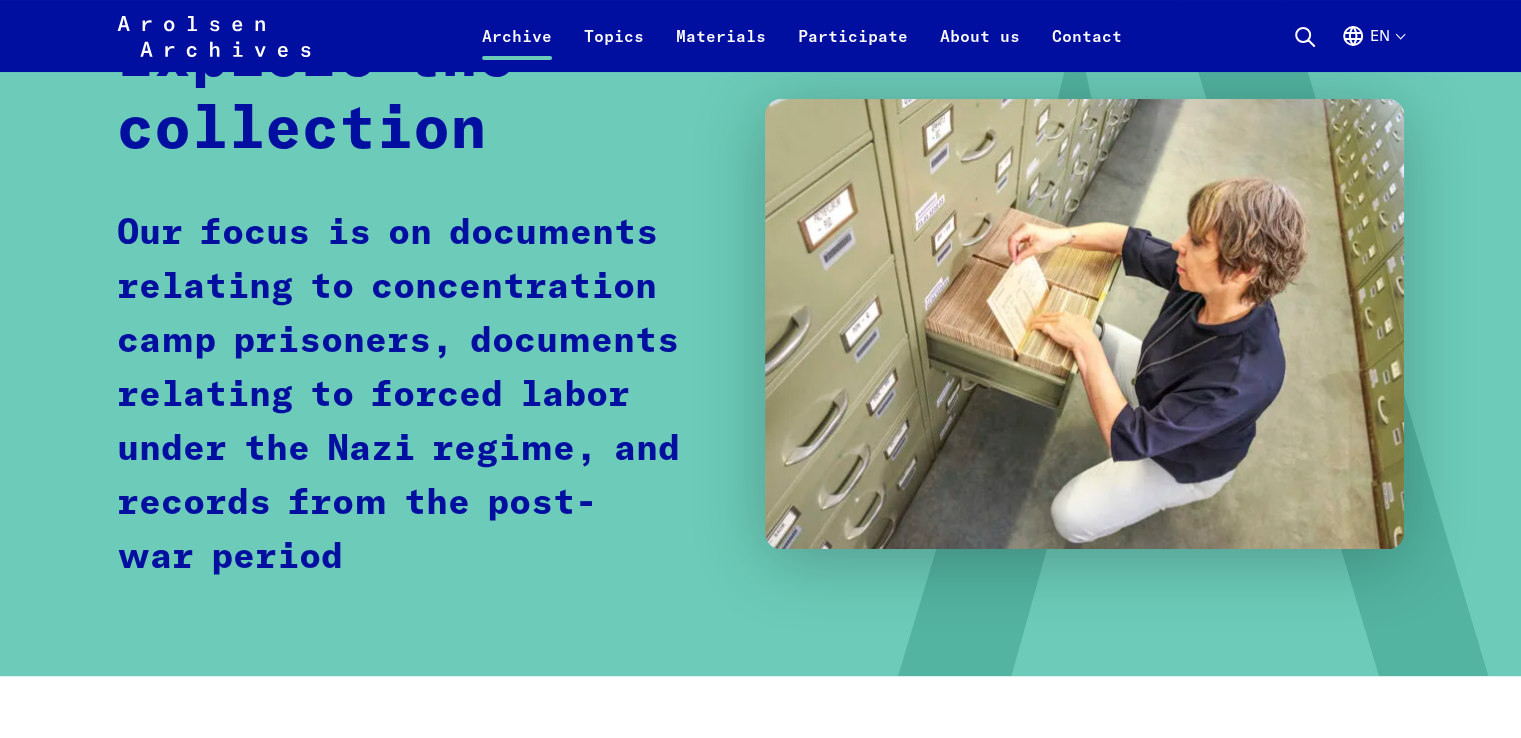 scroll, scrollTop: 90, scrollLeft: 0, axis: vertical 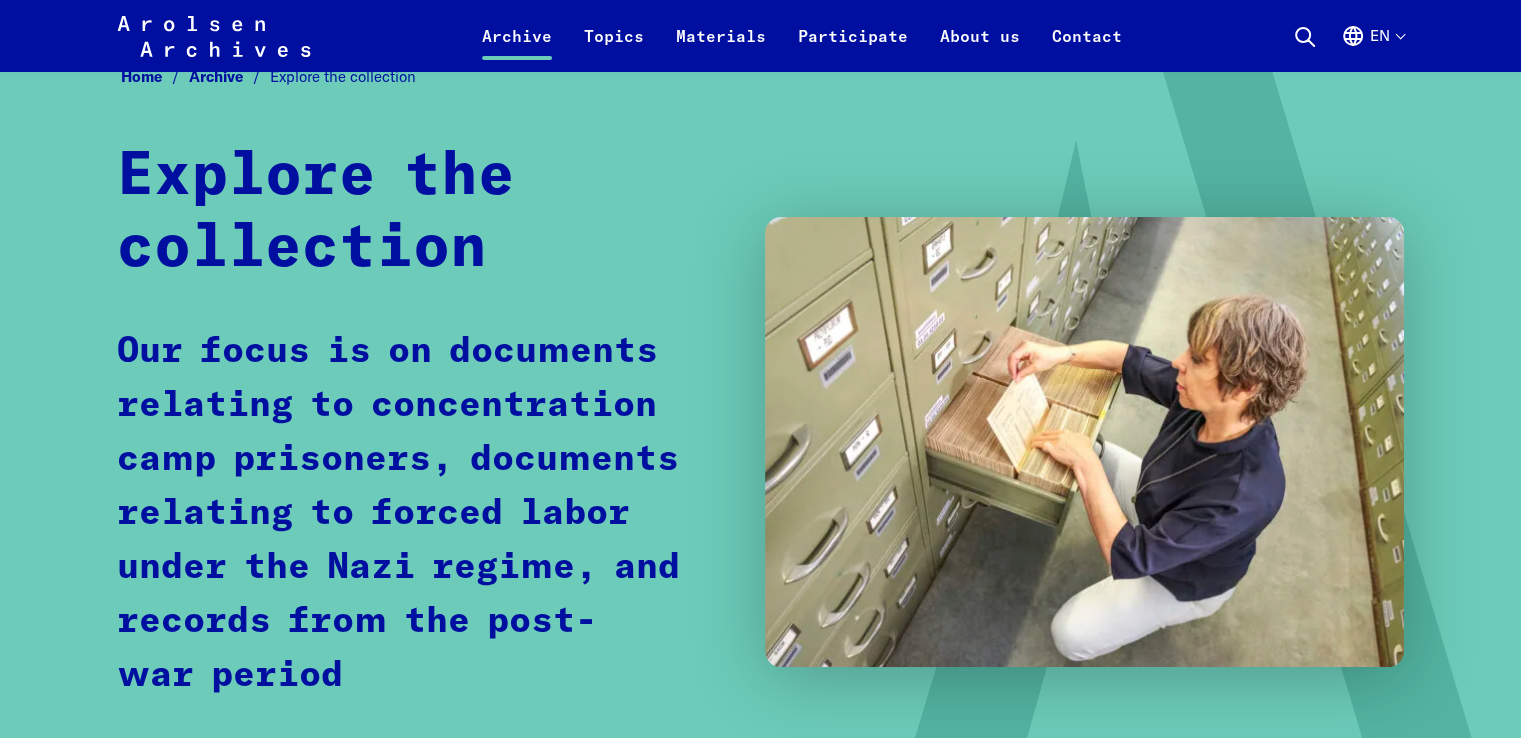 click on "Explore the collection" at bounding box center [421, 213] 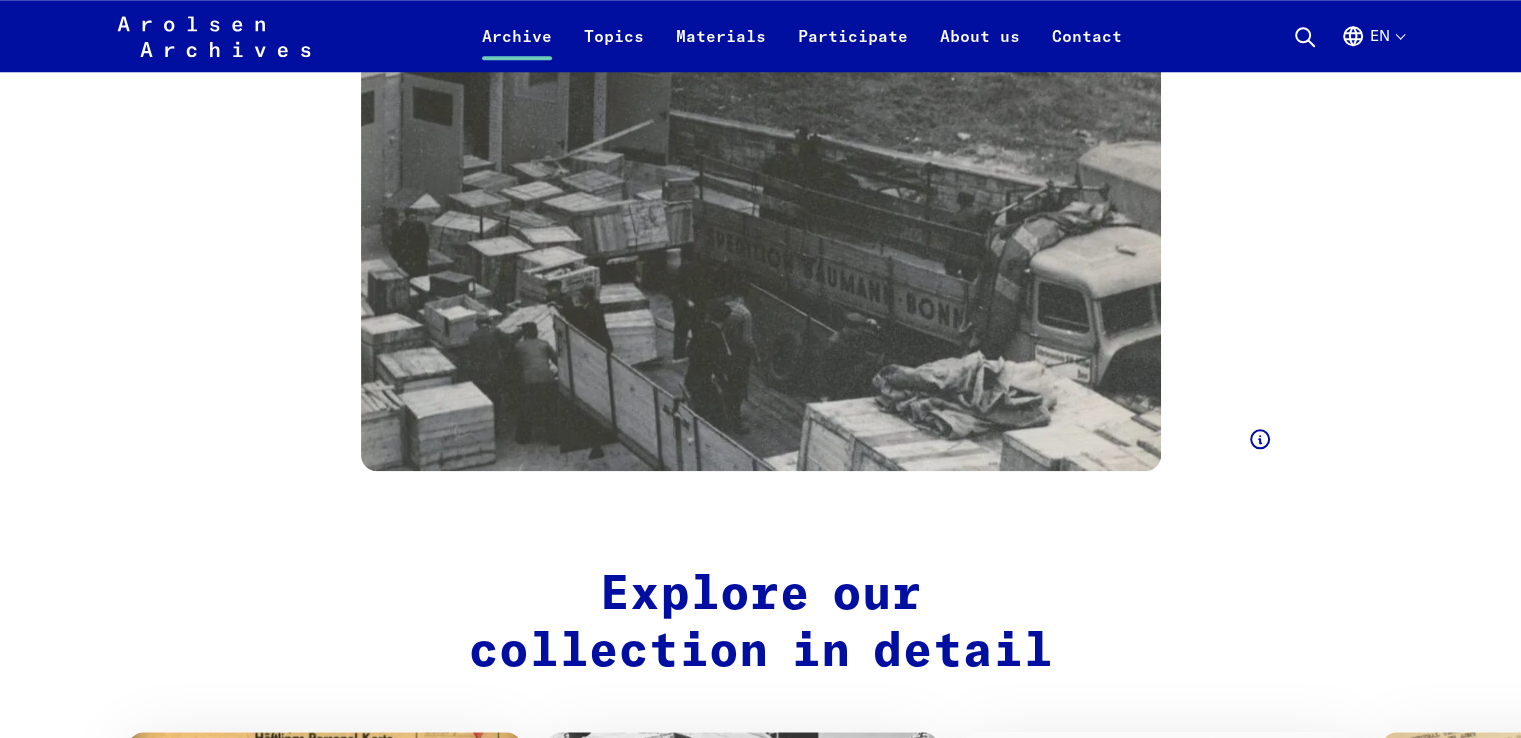 scroll, scrollTop: 1748, scrollLeft: 0, axis: vertical 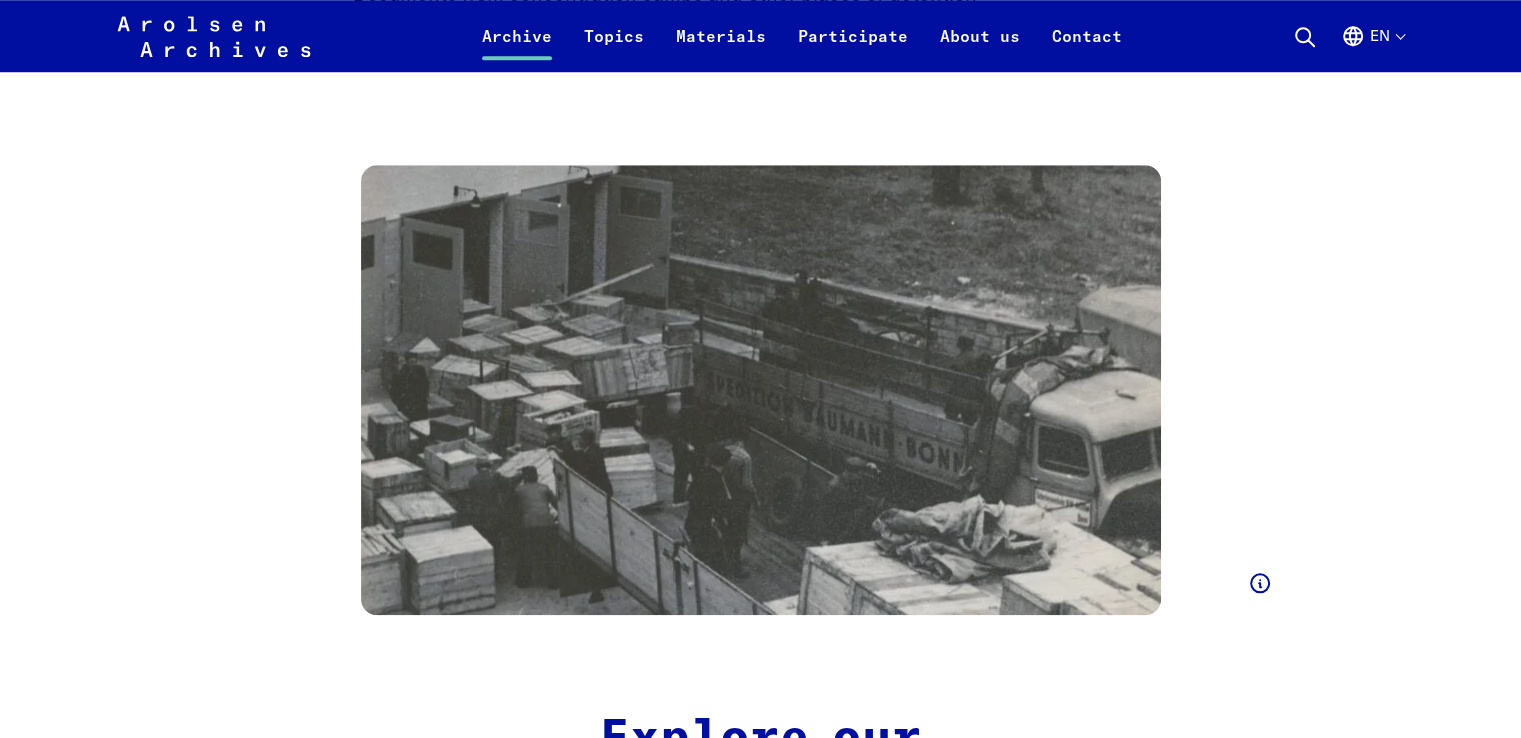 click at bounding box center (761, 390) 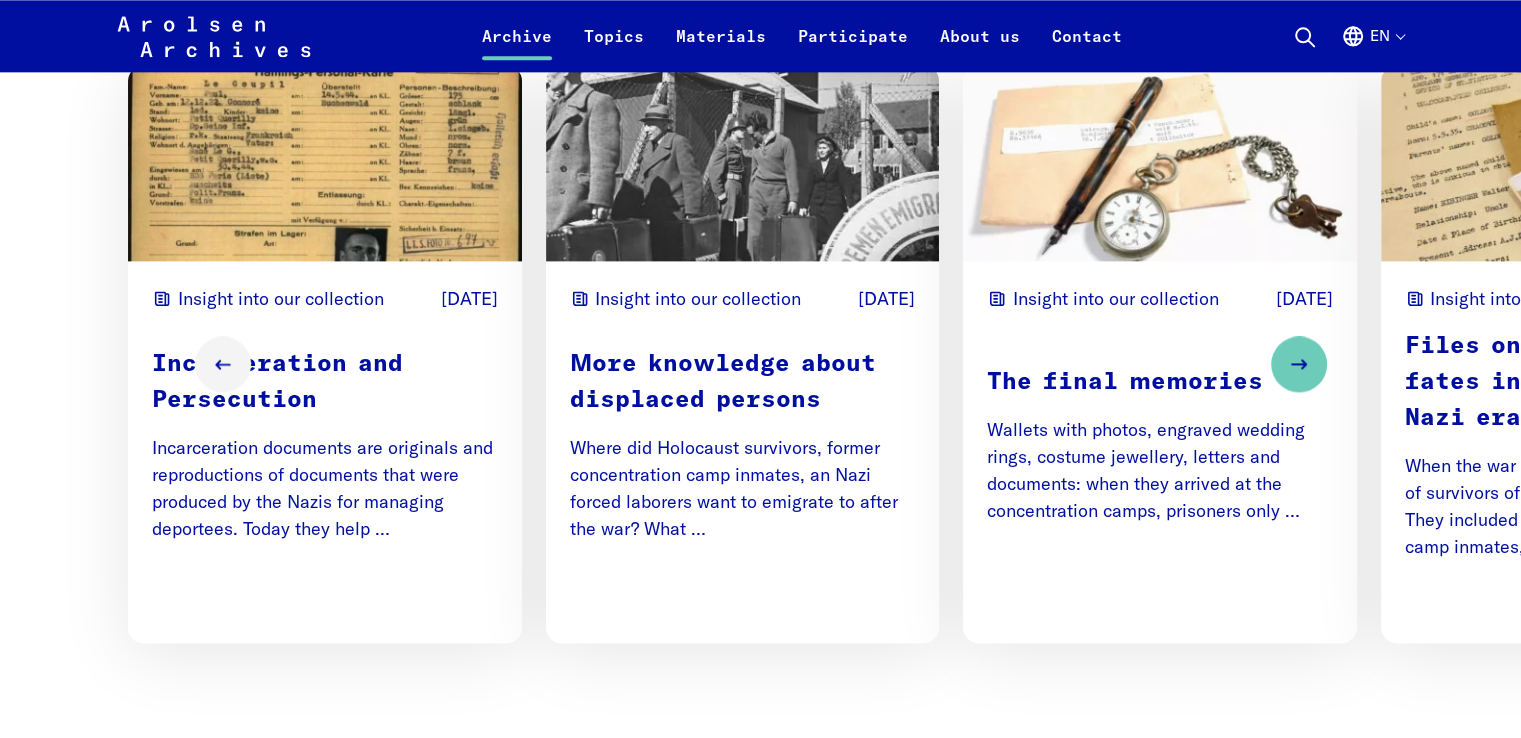 scroll, scrollTop: 2564, scrollLeft: 0, axis: vertical 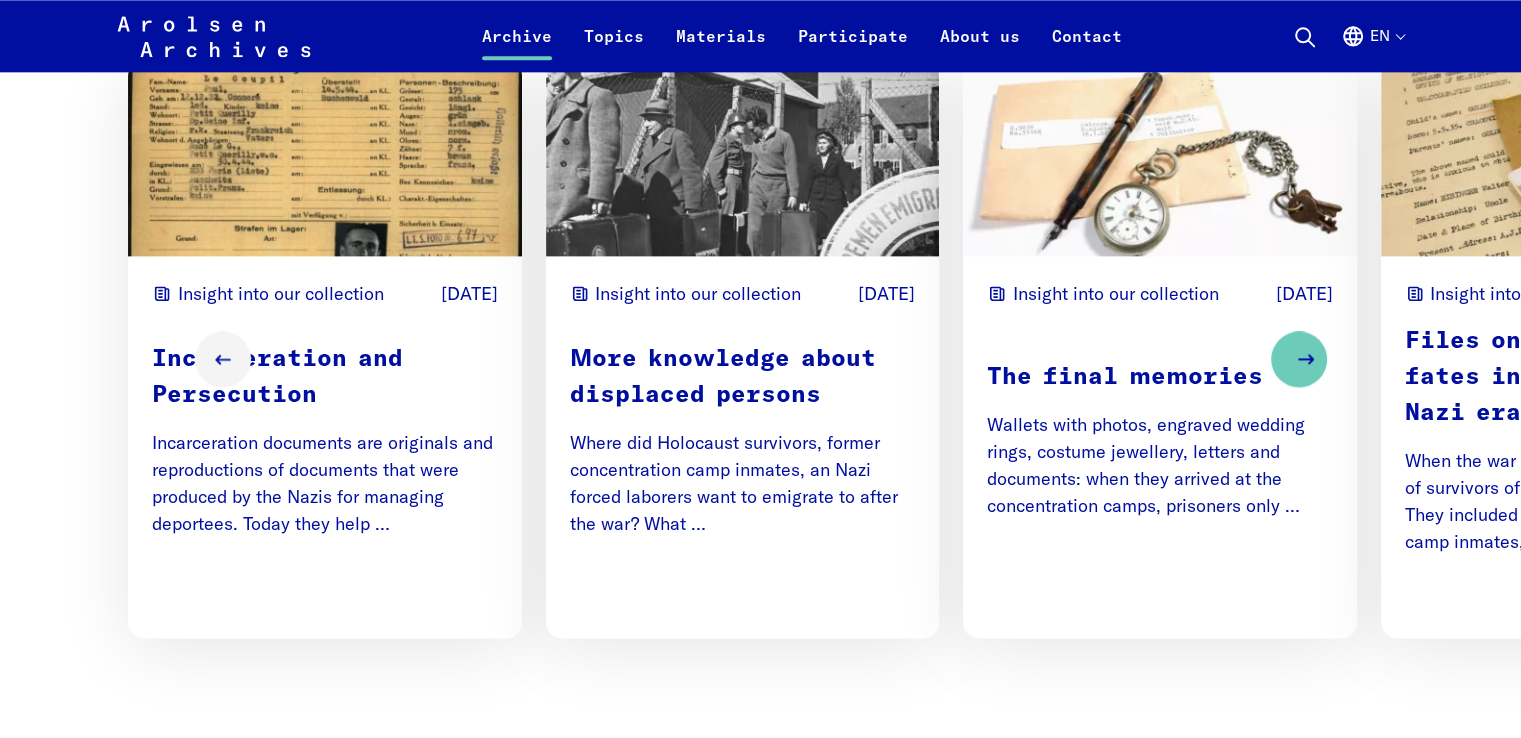 click 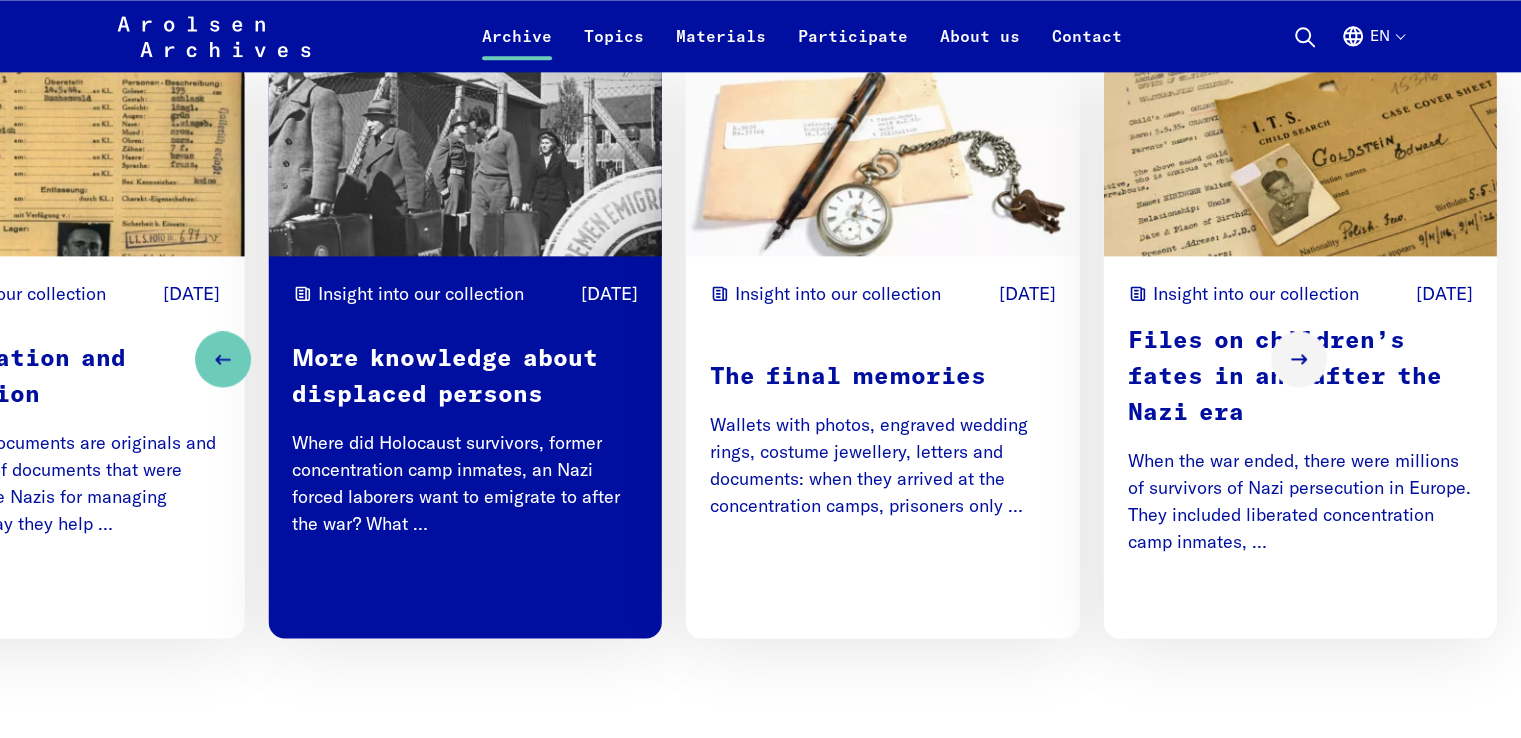 click on "More knowledge about displaced persons
Where did Holocaust survivors, former concentration camp inmates, an Nazi forced laborers want to emigrate to after the war? What …" at bounding box center (465, 439) 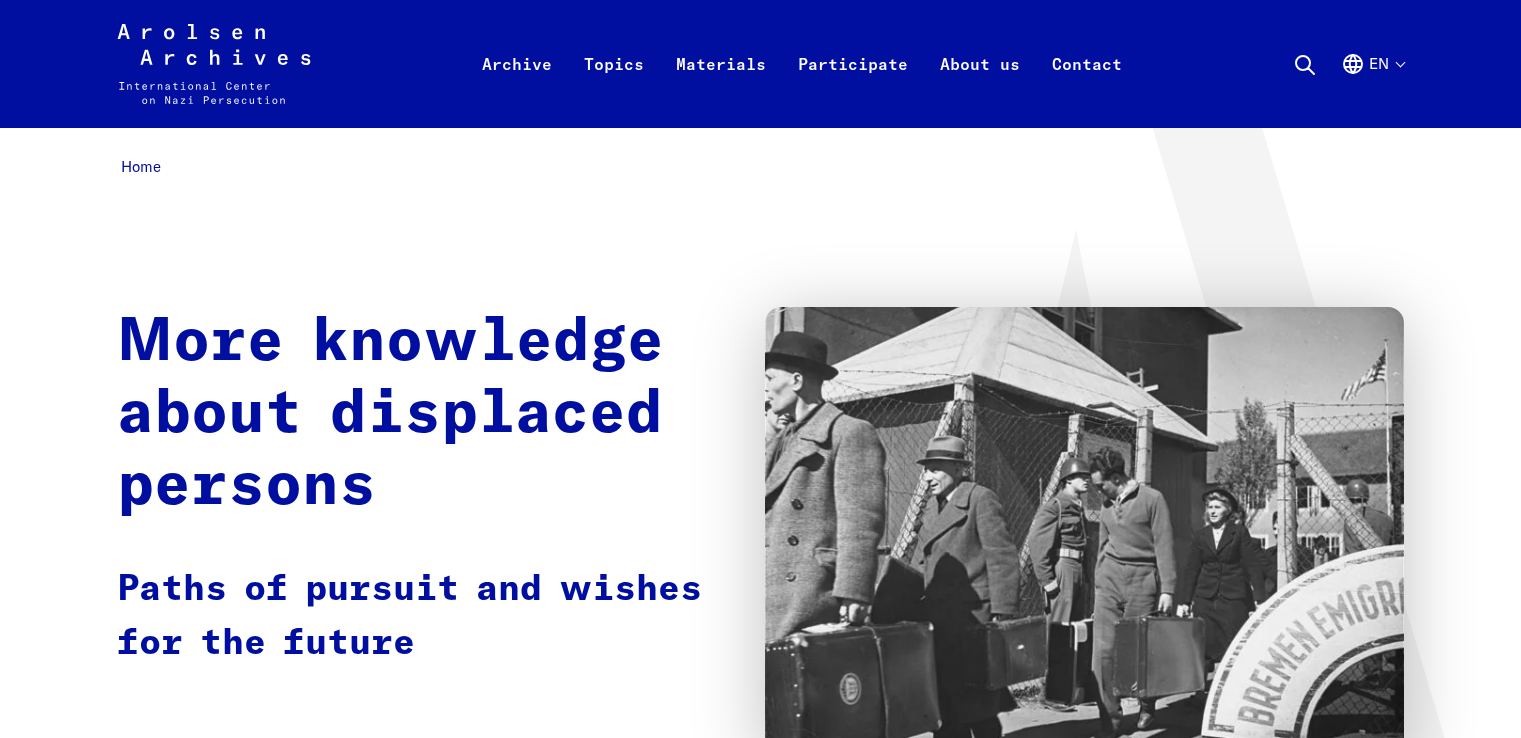 scroll, scrollTop: 0, scrollLeft: 0, axis: both 